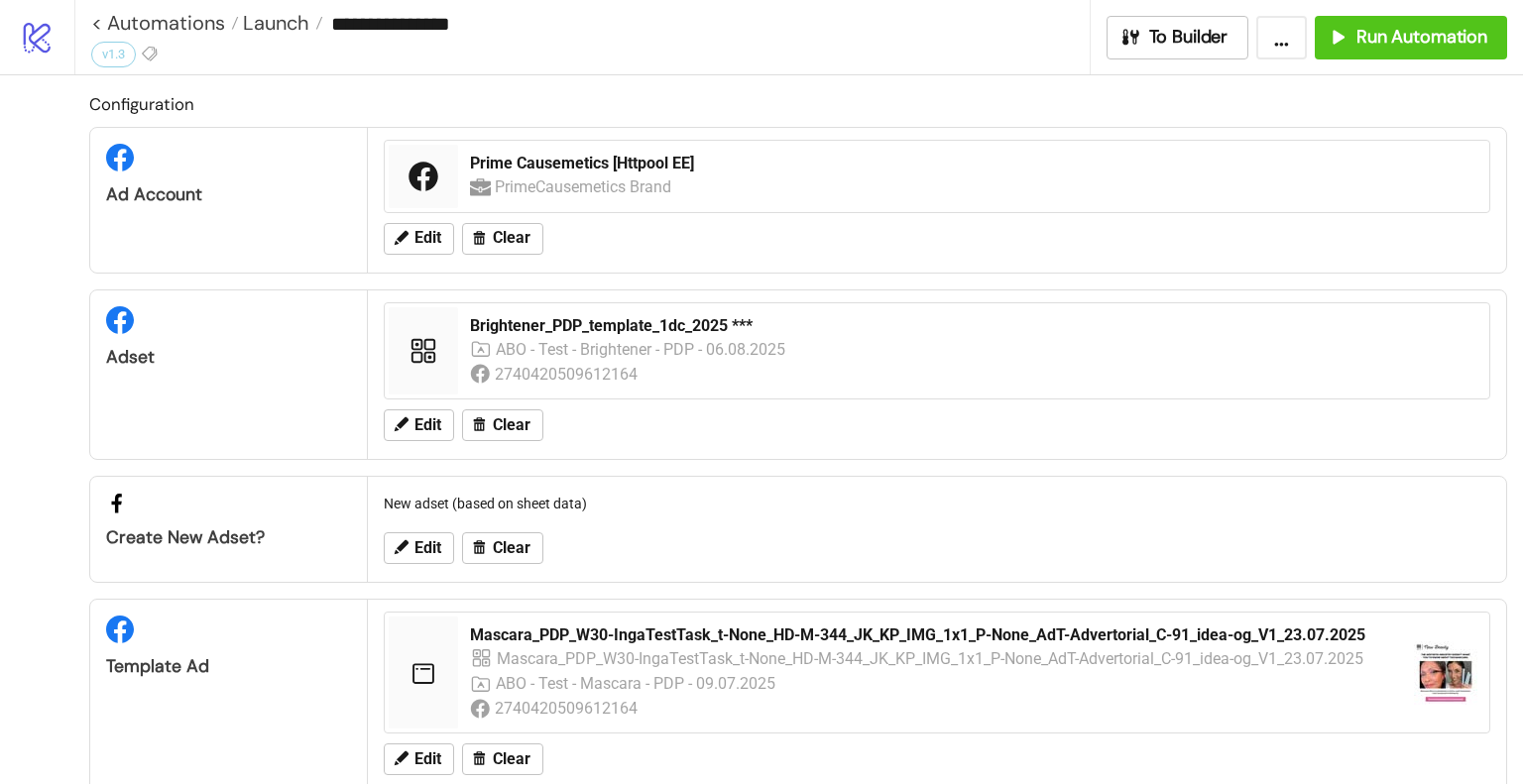 scroll, scrollTop: 0, scrollLeft: 0, axis: both 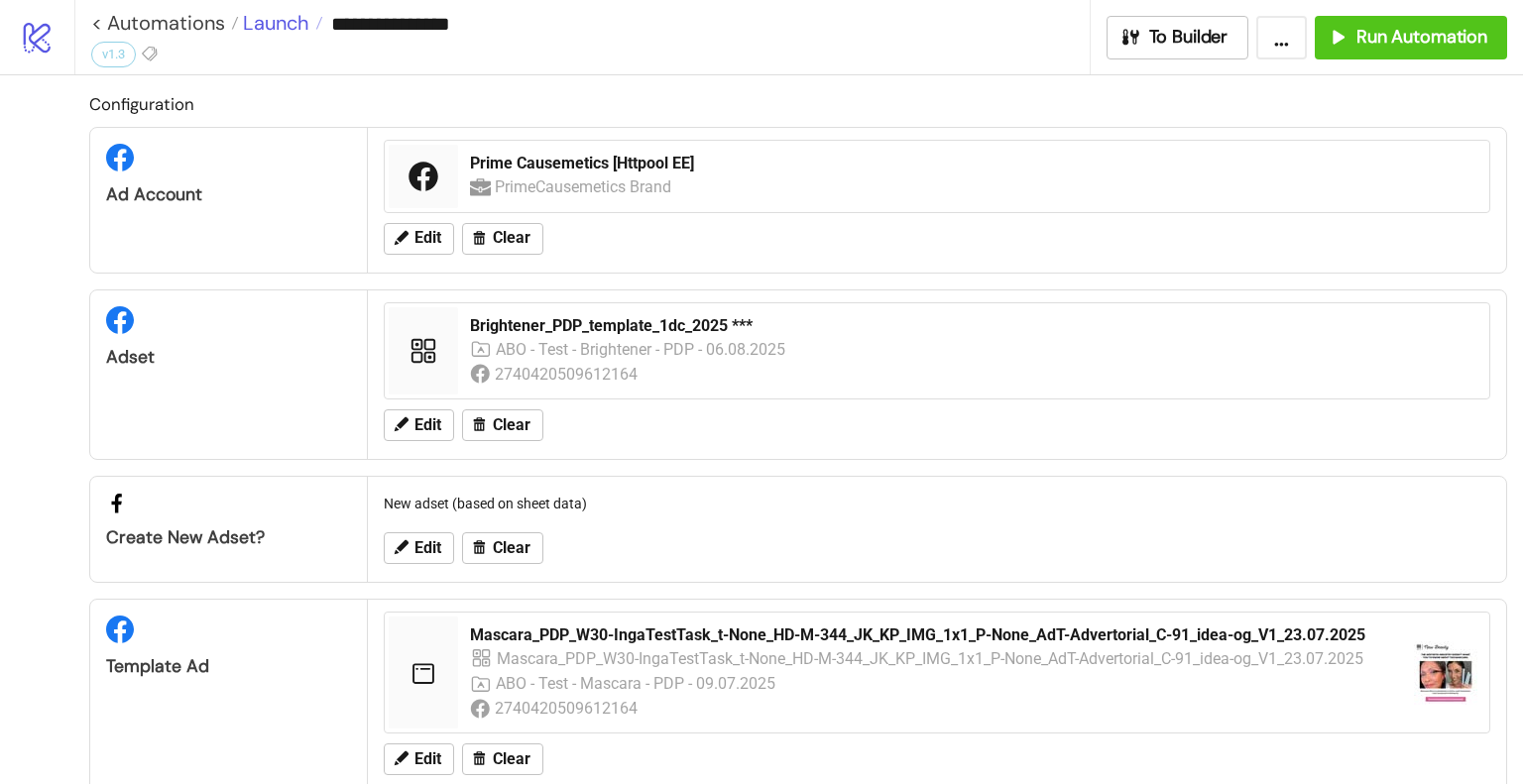 click on "Launch" at bounding box center (274, 23) 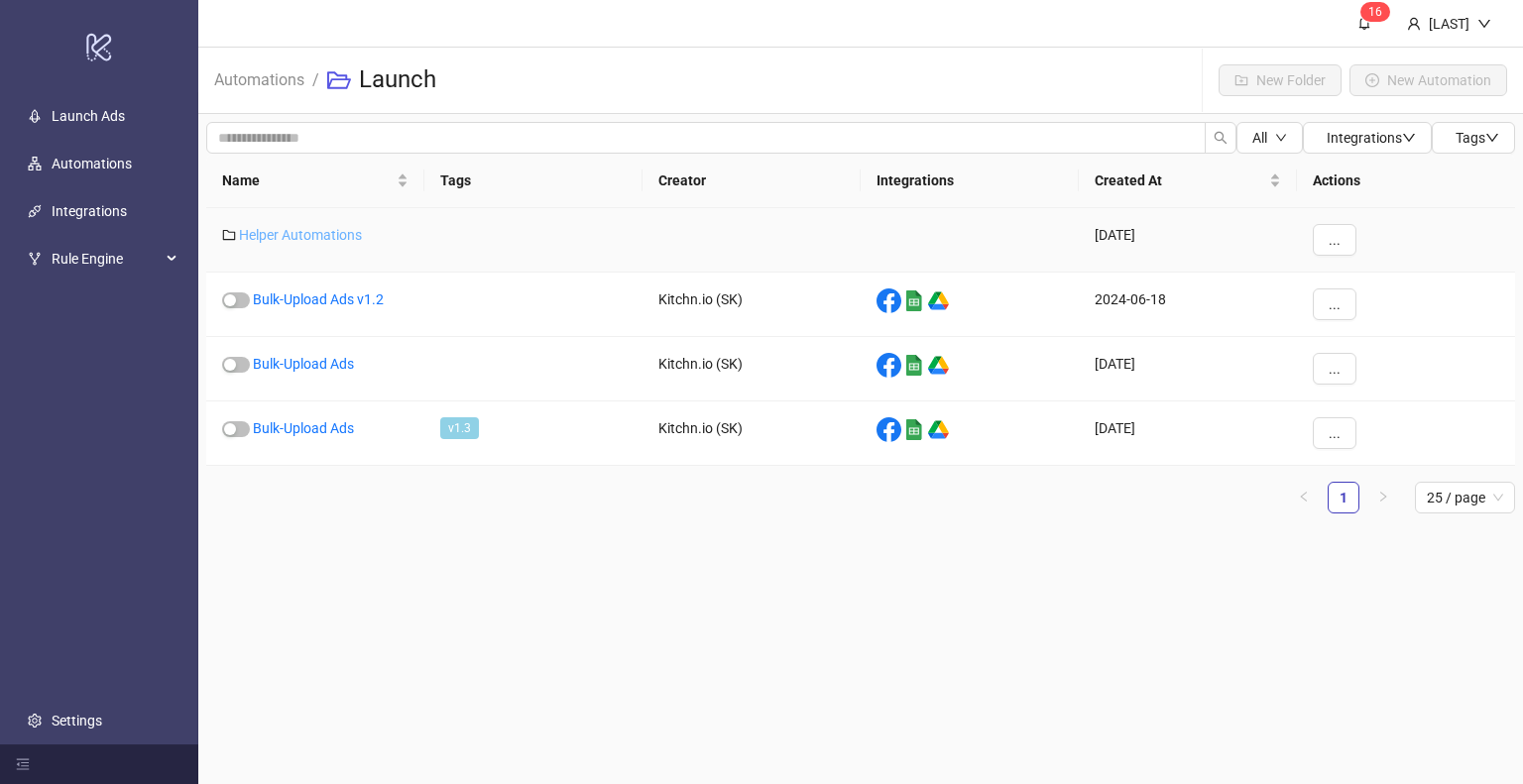 click on "Helper Automations" at bounding box center [300, 235] 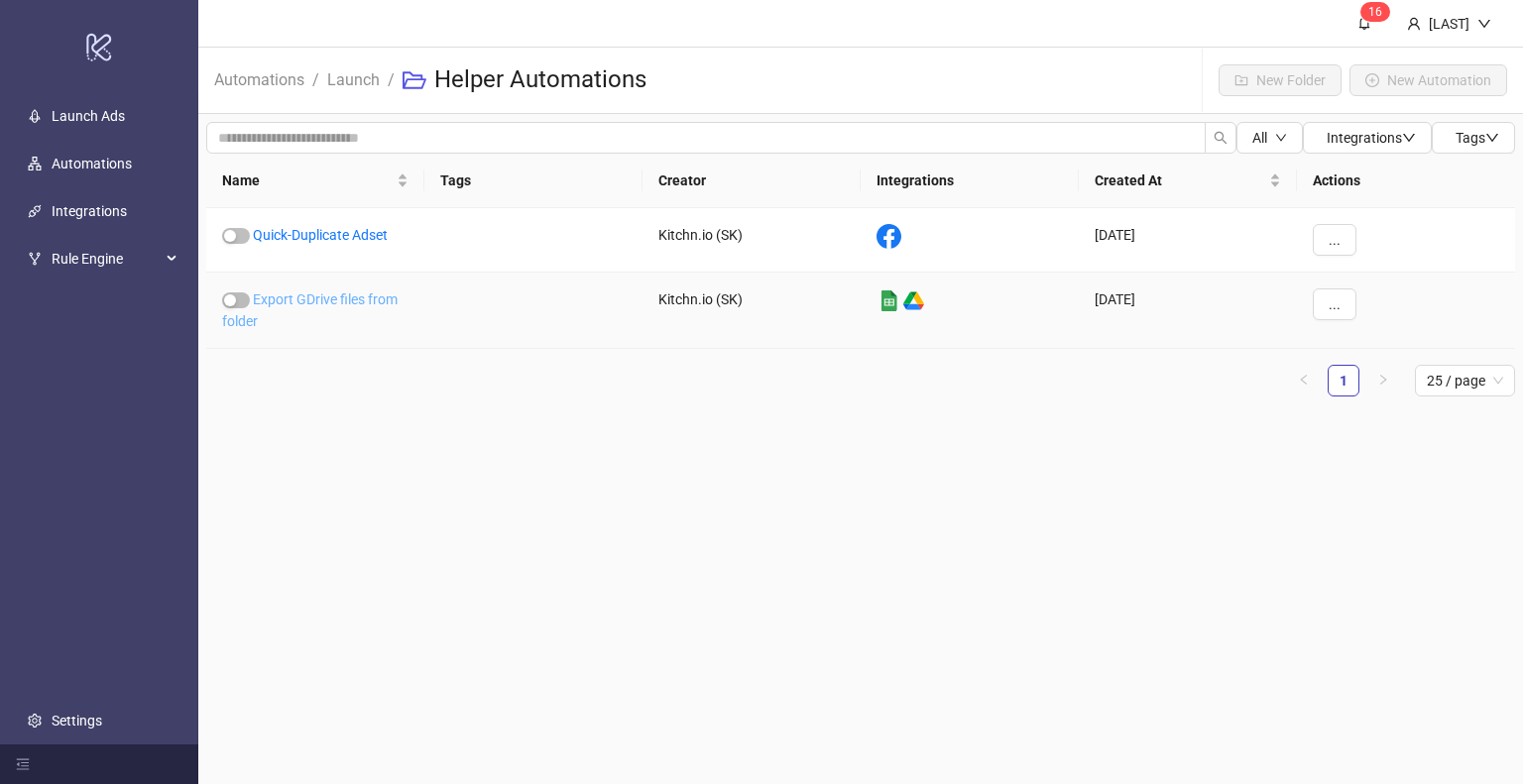 click on "Export GDrive files from folder" at bounding box center (309, 310) 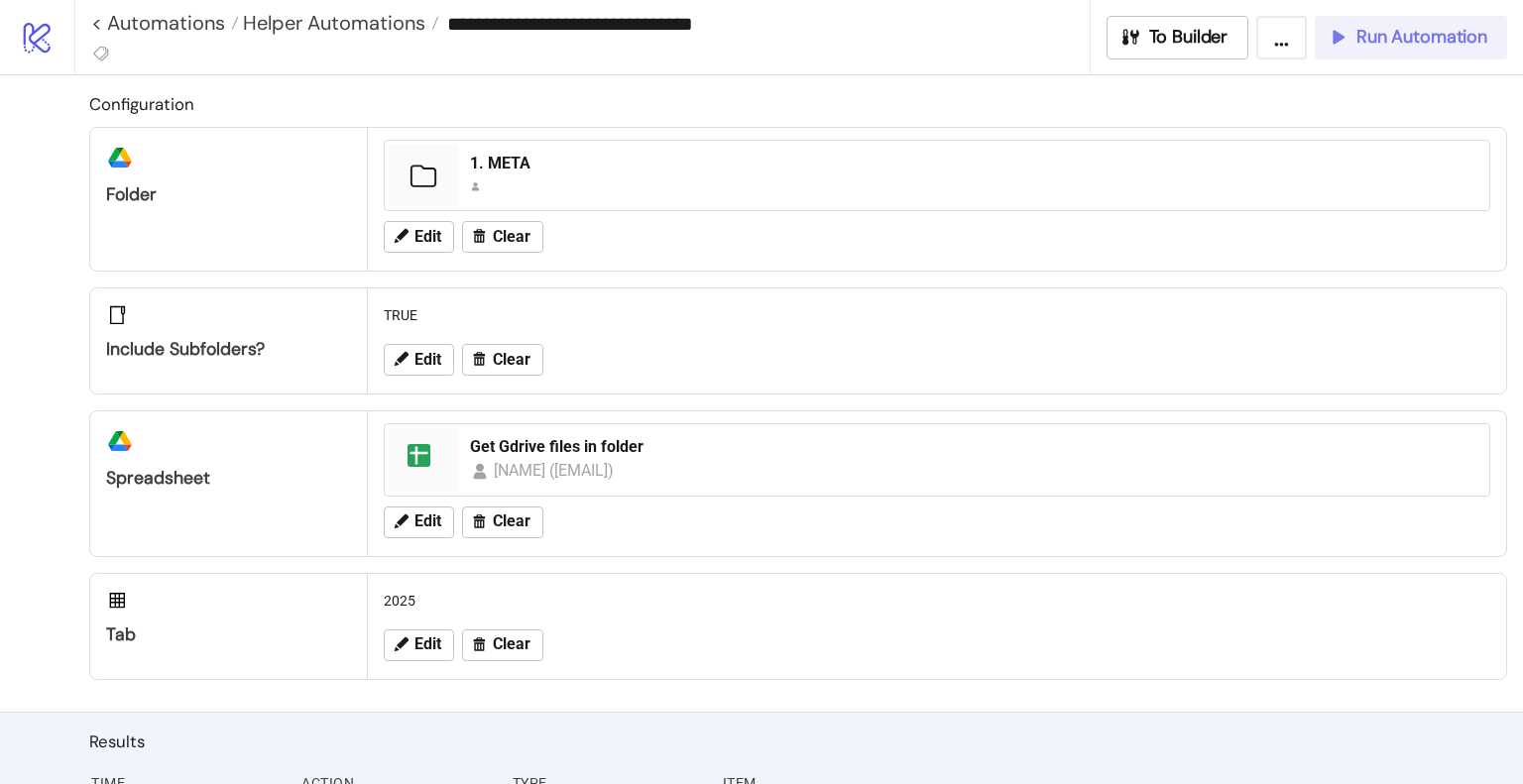 click on "Run Automation" at bounding box center [1422, 37] 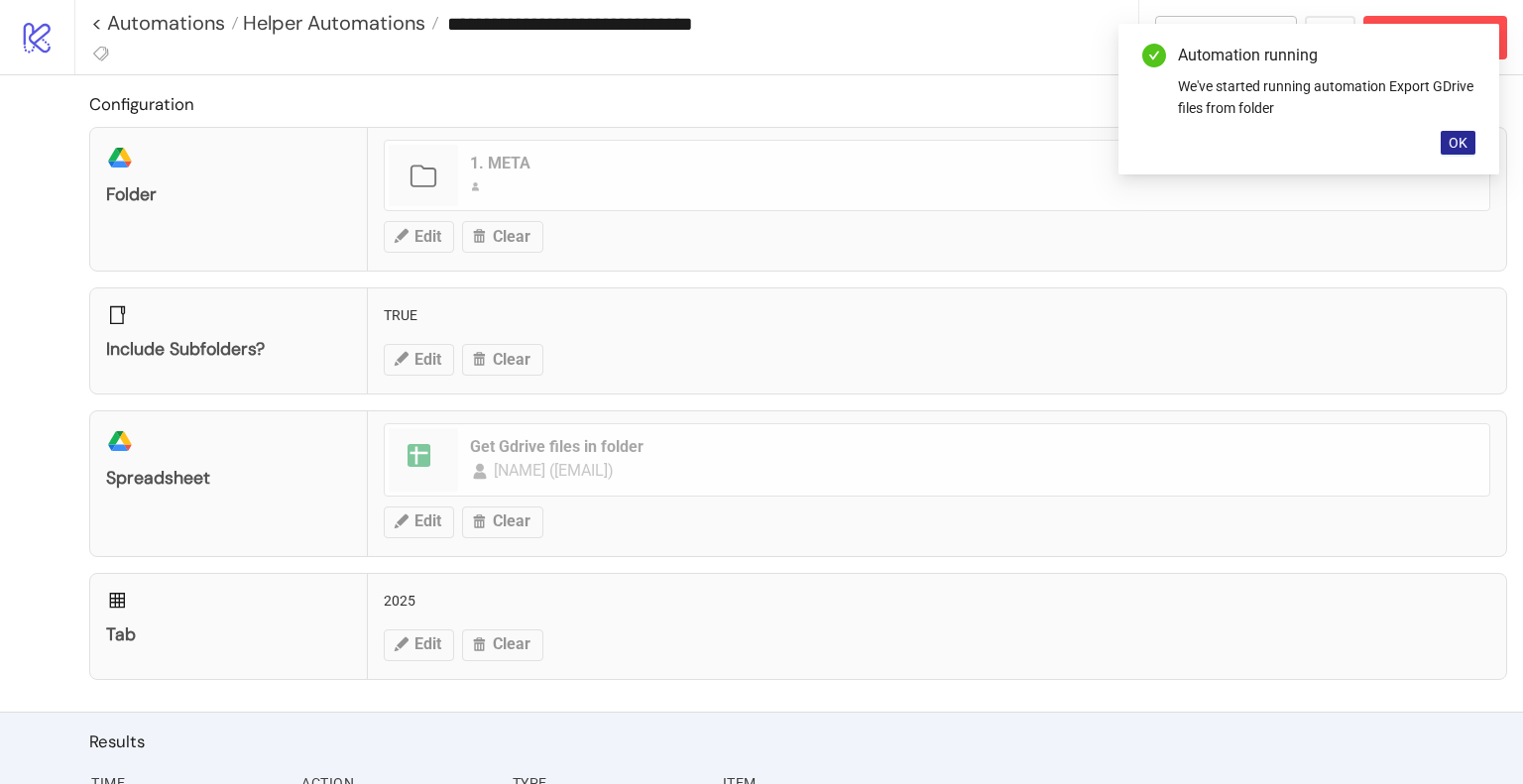 click on "OK" at bounding box center [1458, 143] 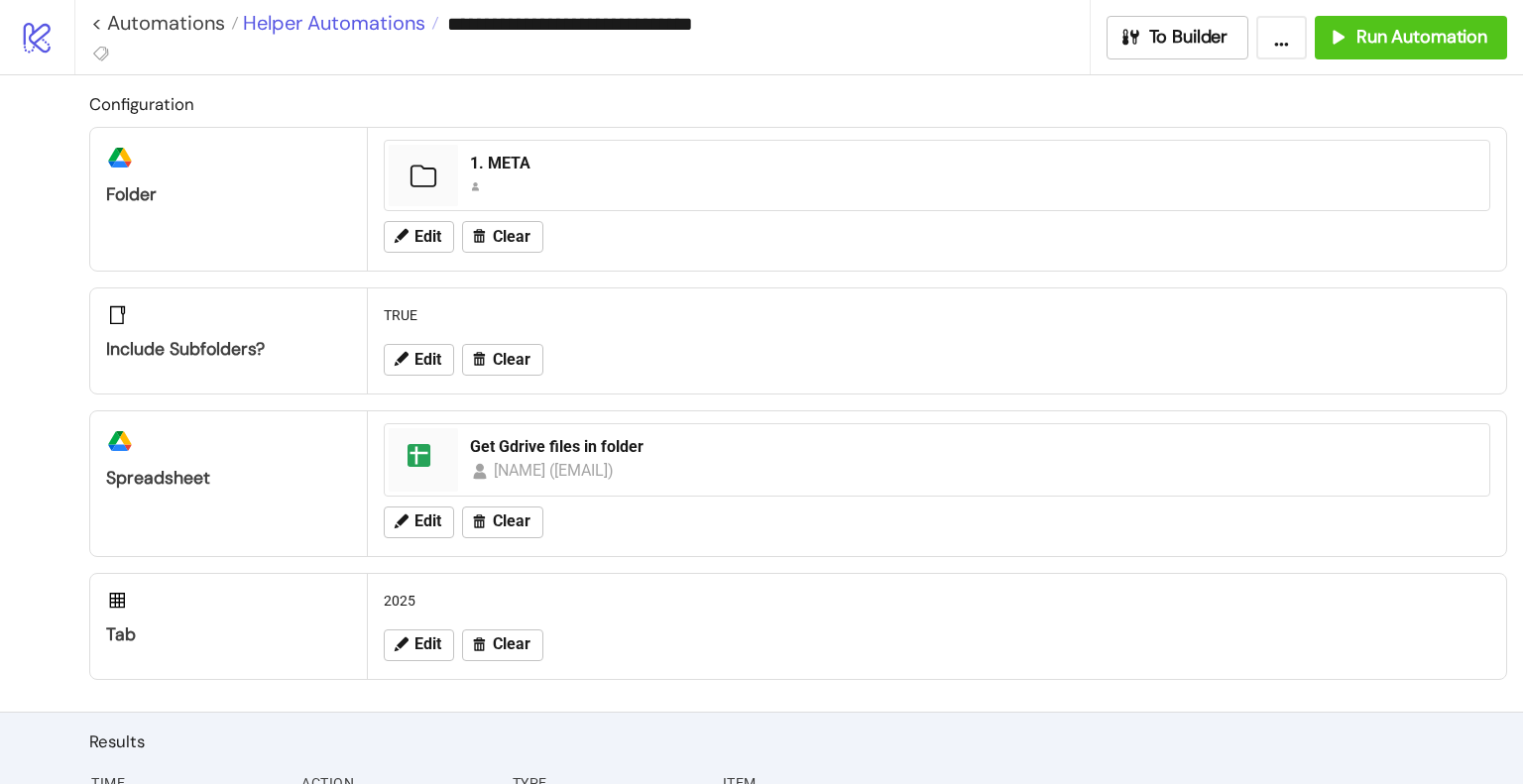 click on "Helper Automations" at bounding box center [331, 23] 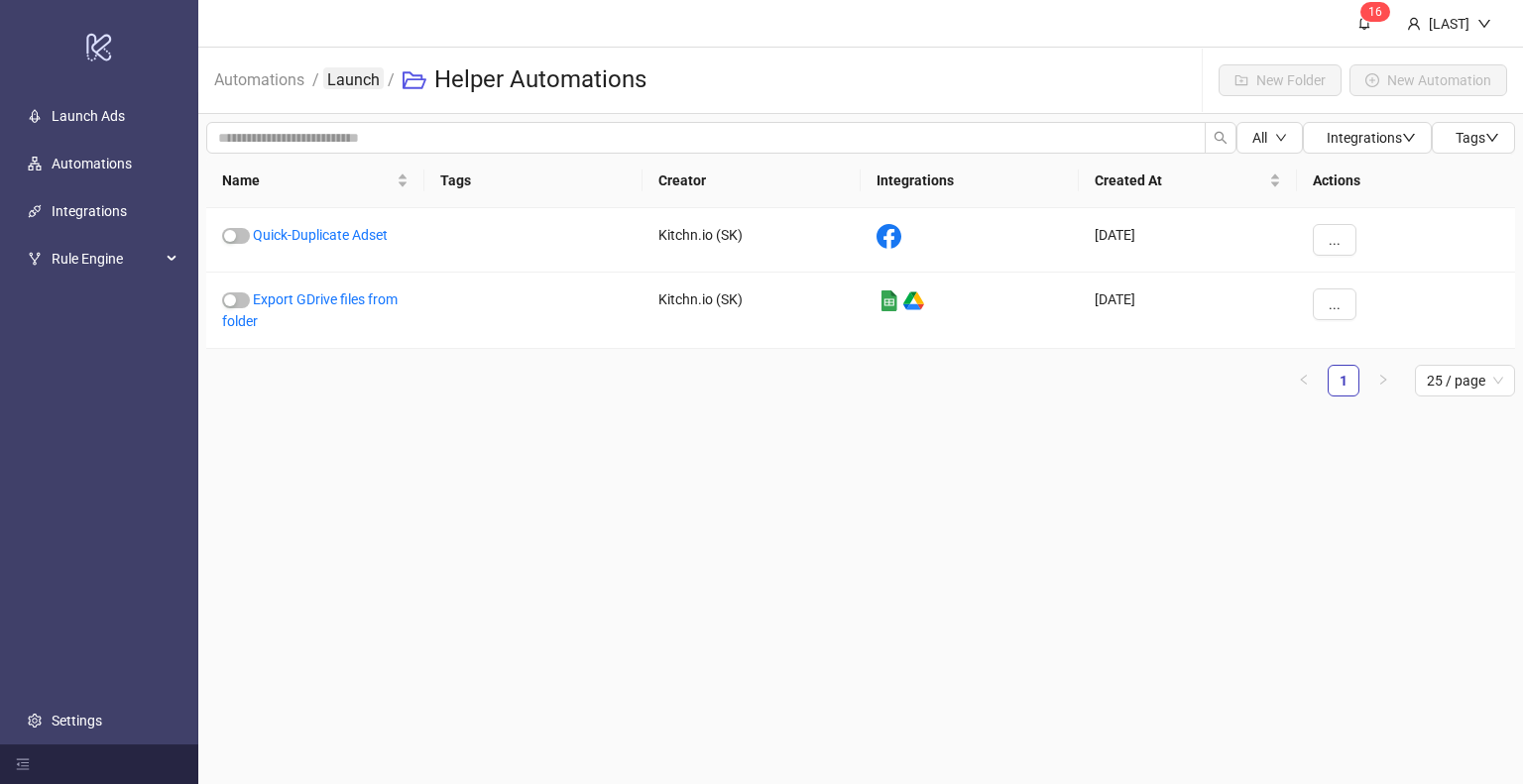 click on "Launch" at bounding box center (353, 78) 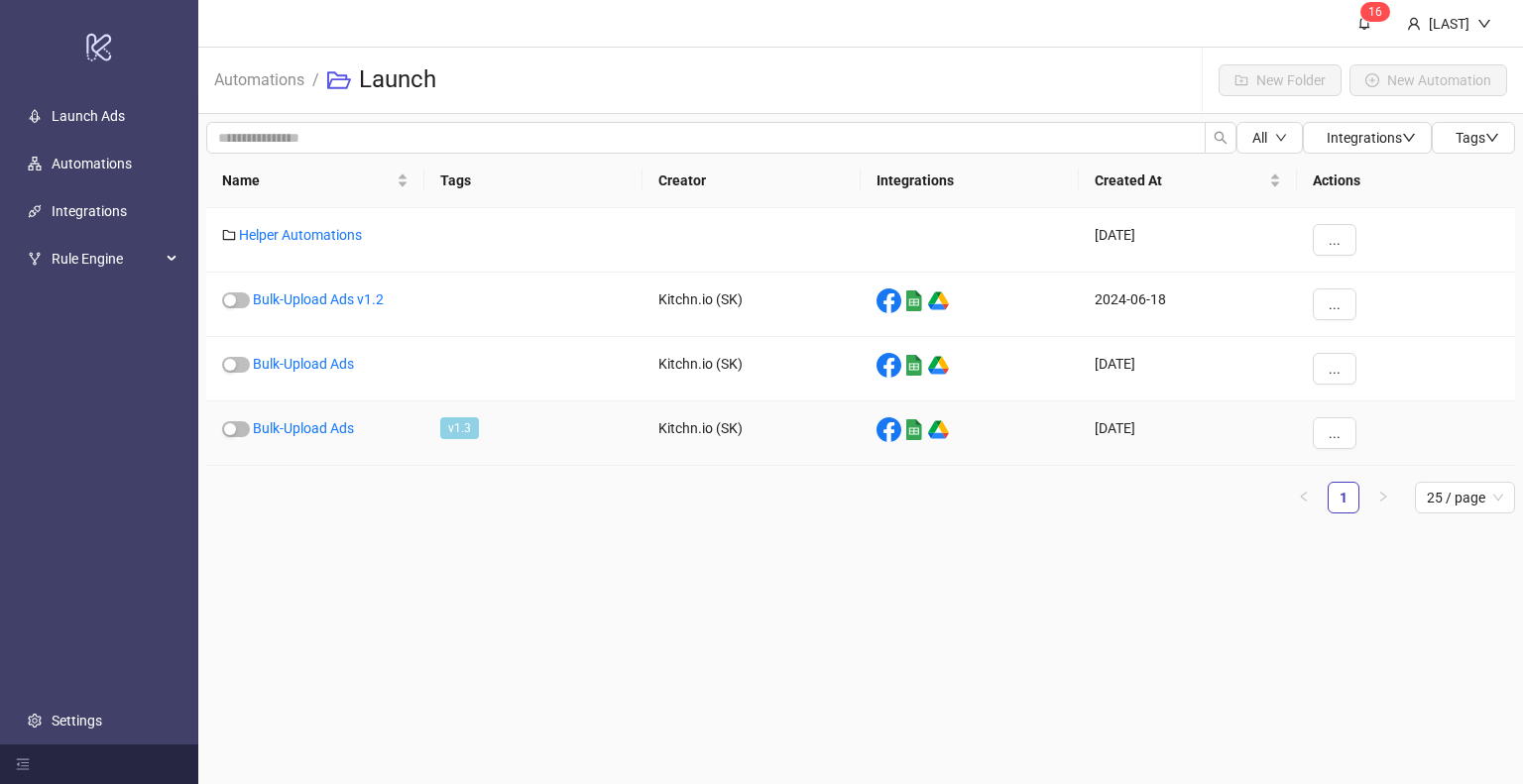 click on "Bulk-Upload Ads" at bounding box center (315, 433) 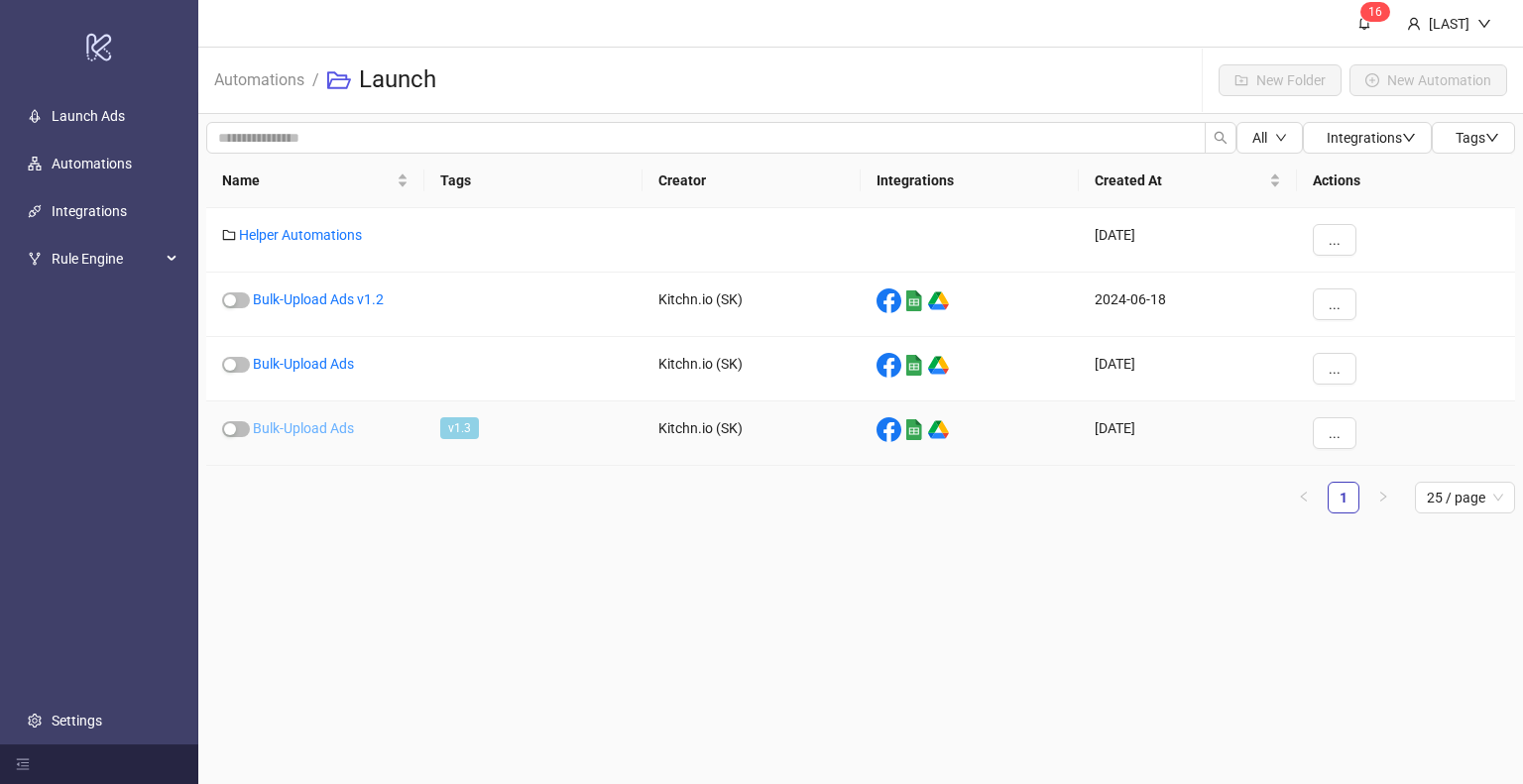 click on "Bulk-Upload Ads" at bounding box center [303, 428] 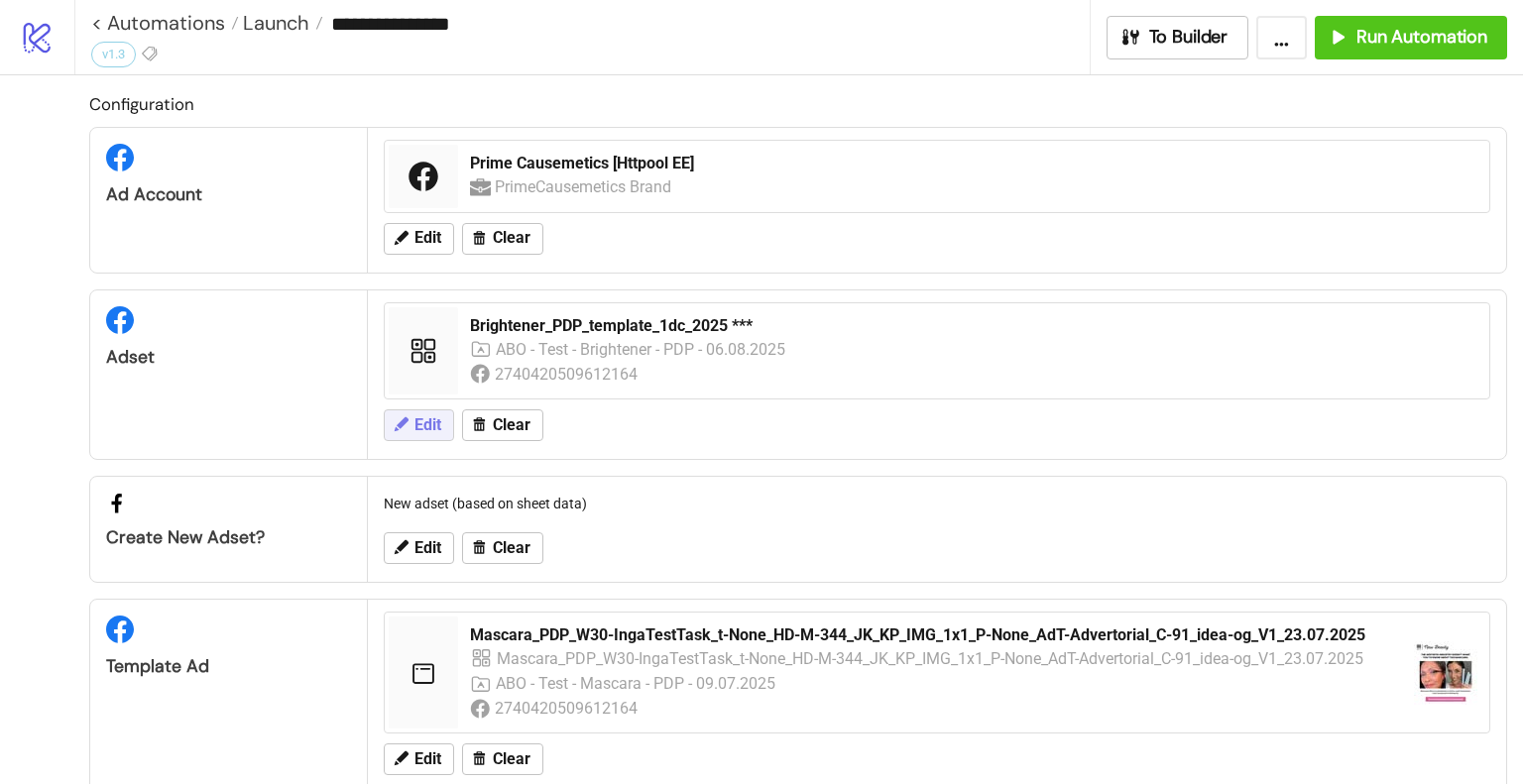 click on "Edit" at bounding box center (418, 425) 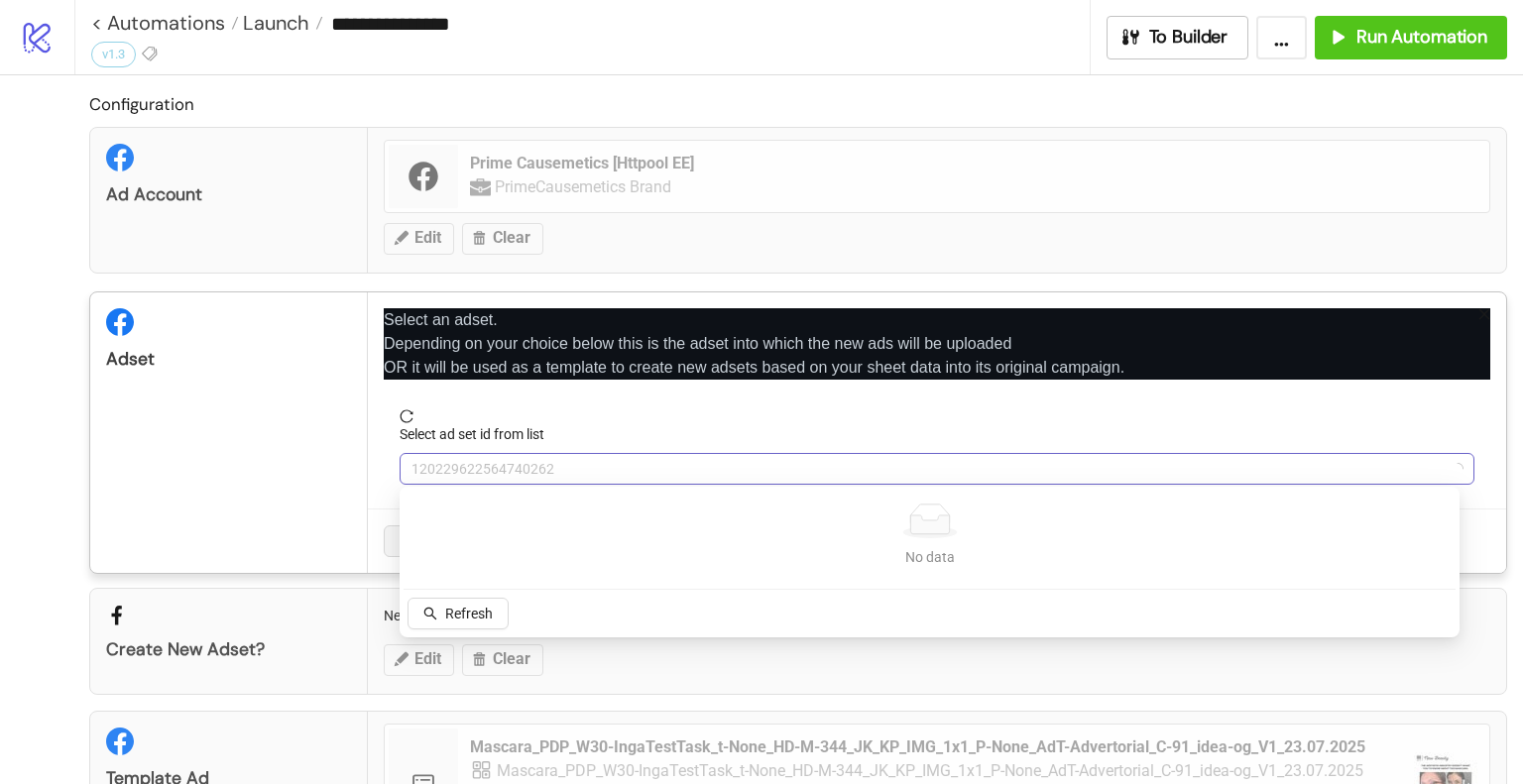 click on "120229622564740262" at bounding box center (937, 469) 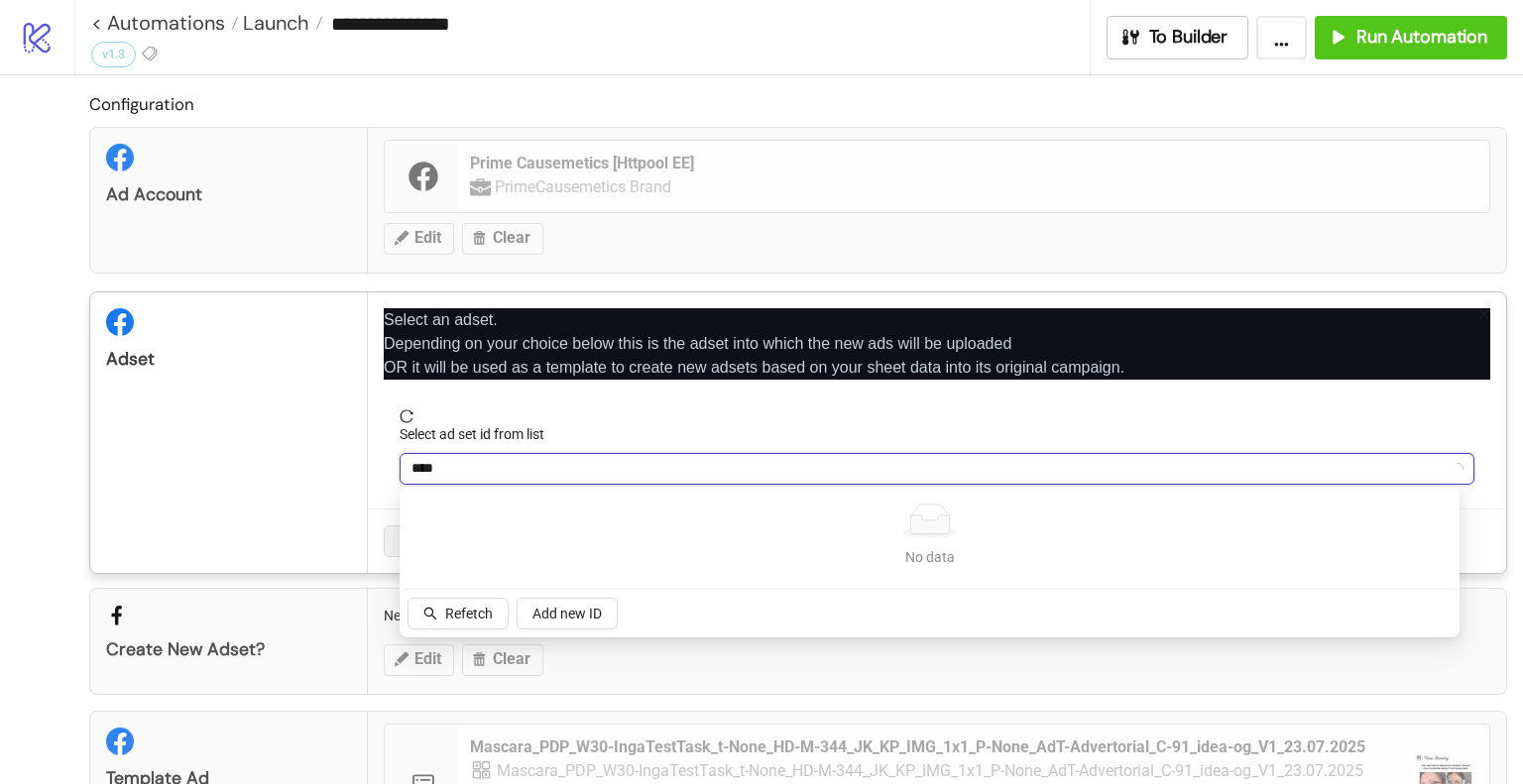 type on "*****" 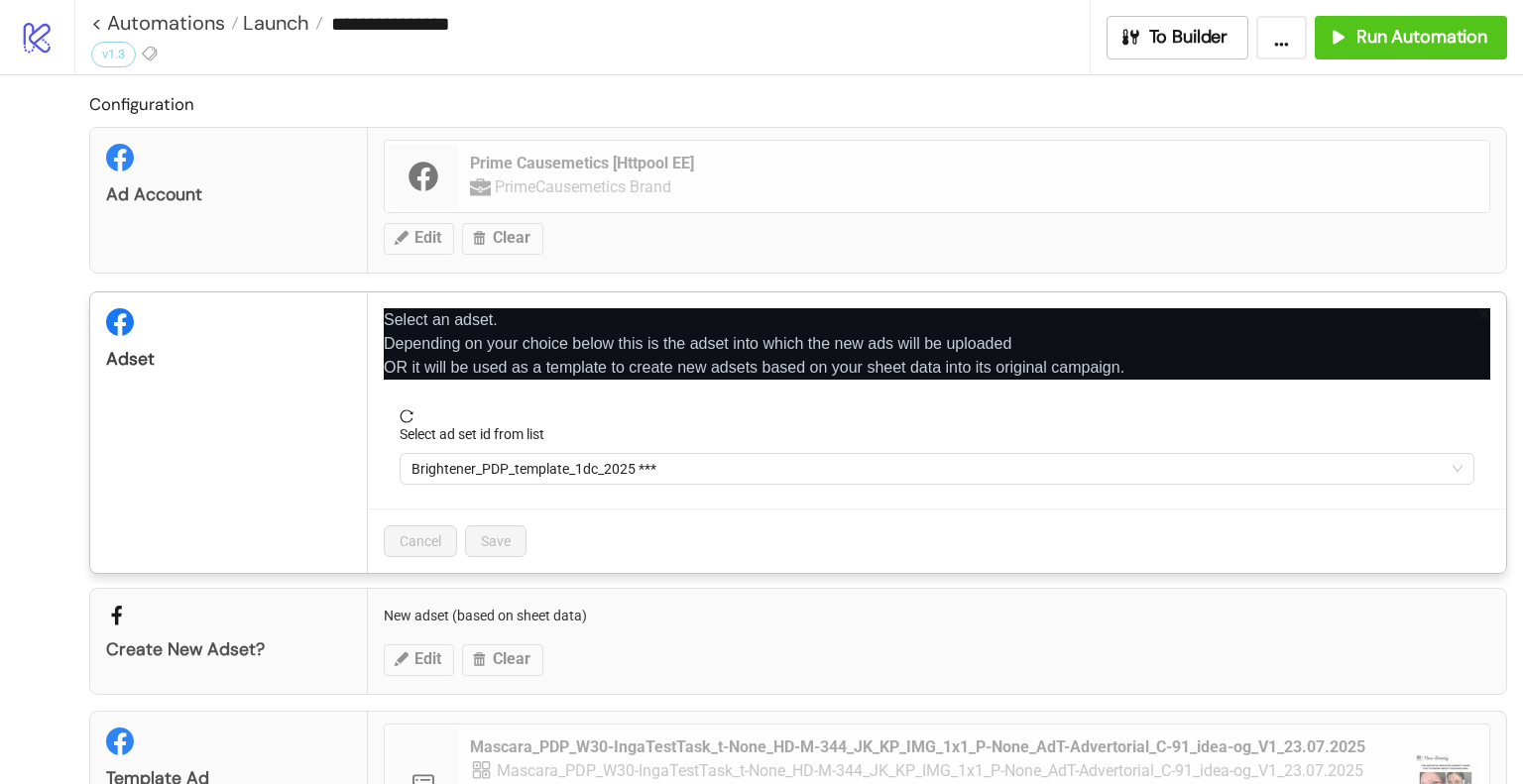 click on "**********" at bounding box center [762, 392] 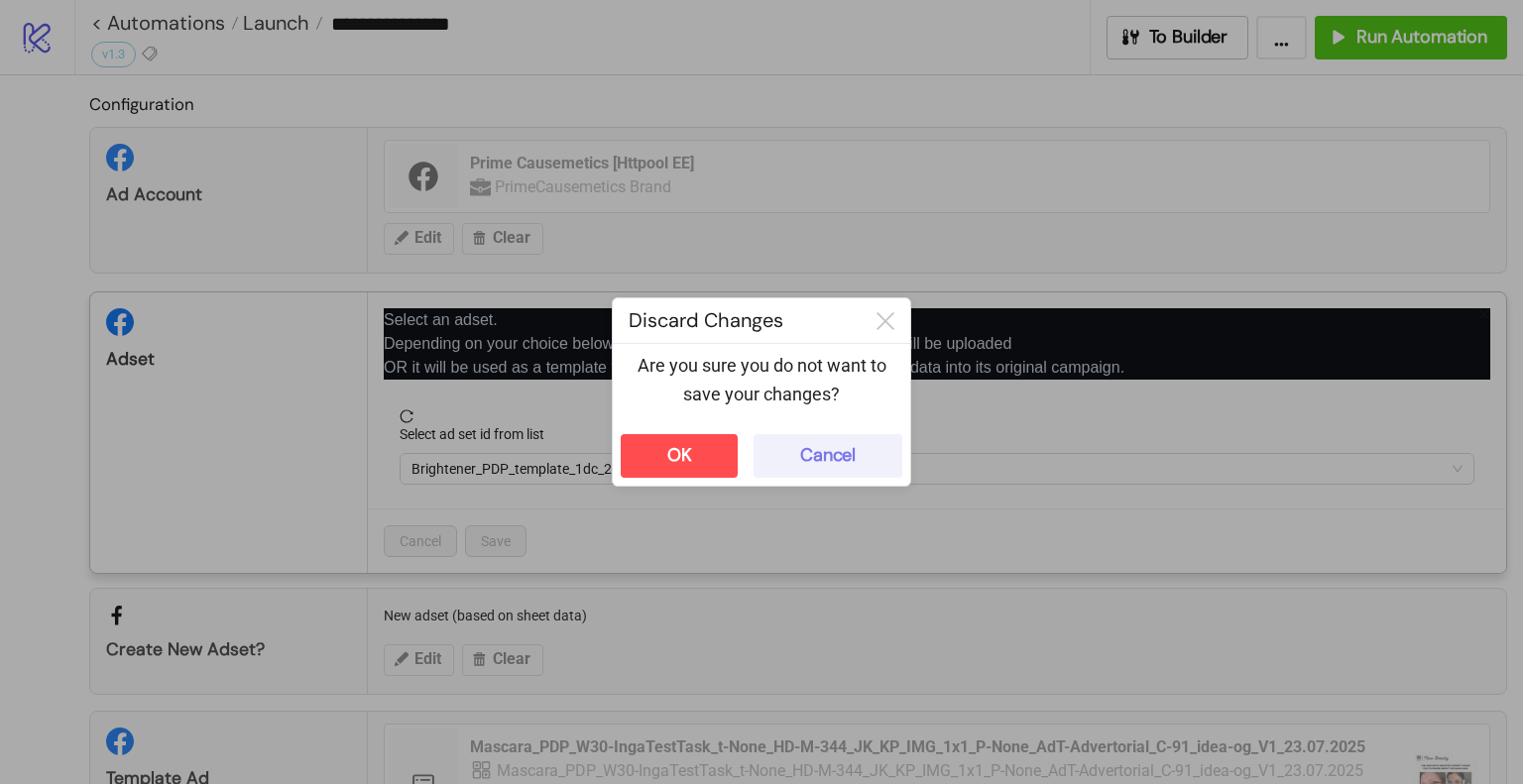 click on "Cancel" at bounding box center (828, 455) 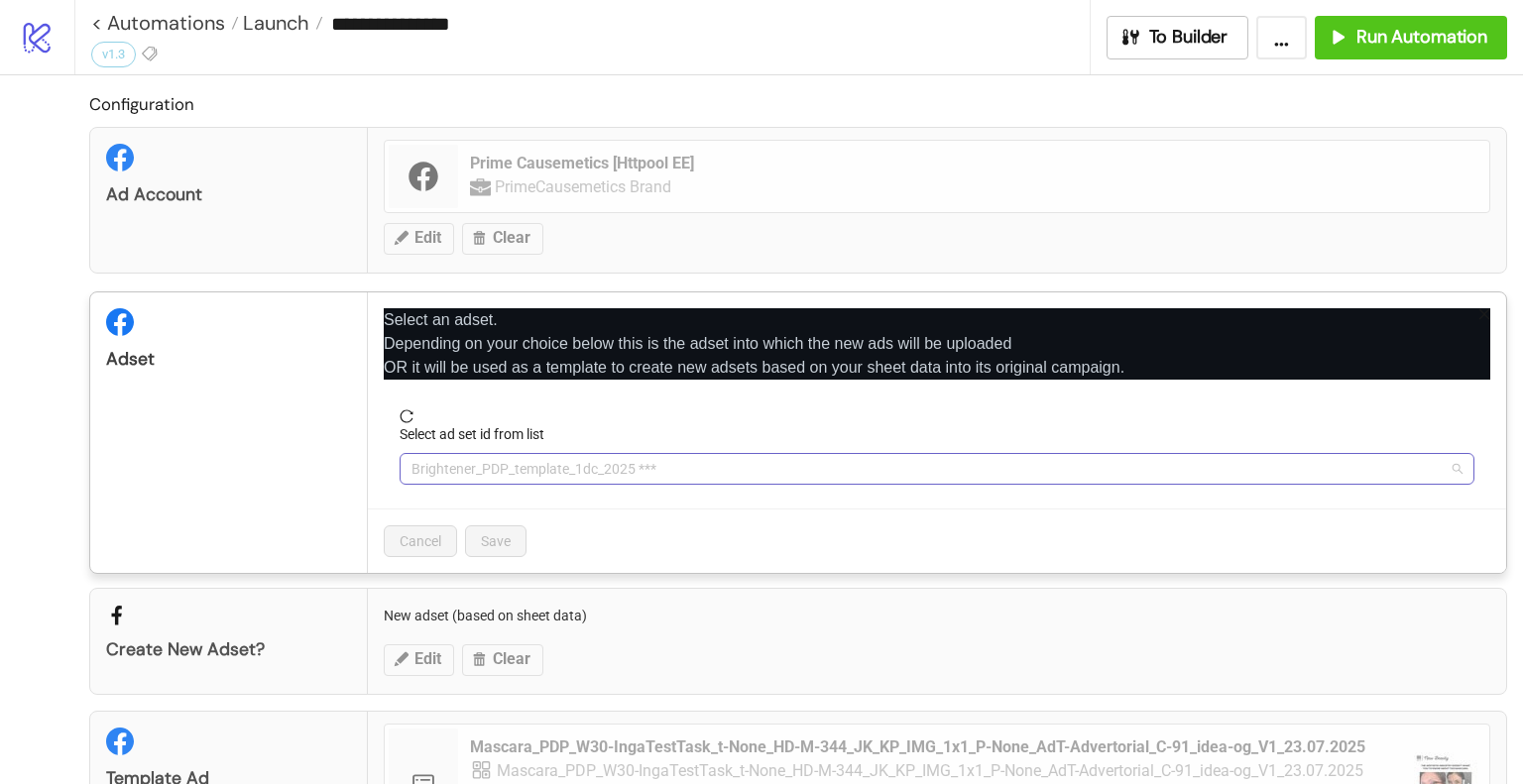 click on "Brightener_PDP_template_1dc_2025 ***" at bounding box center (937, 469) 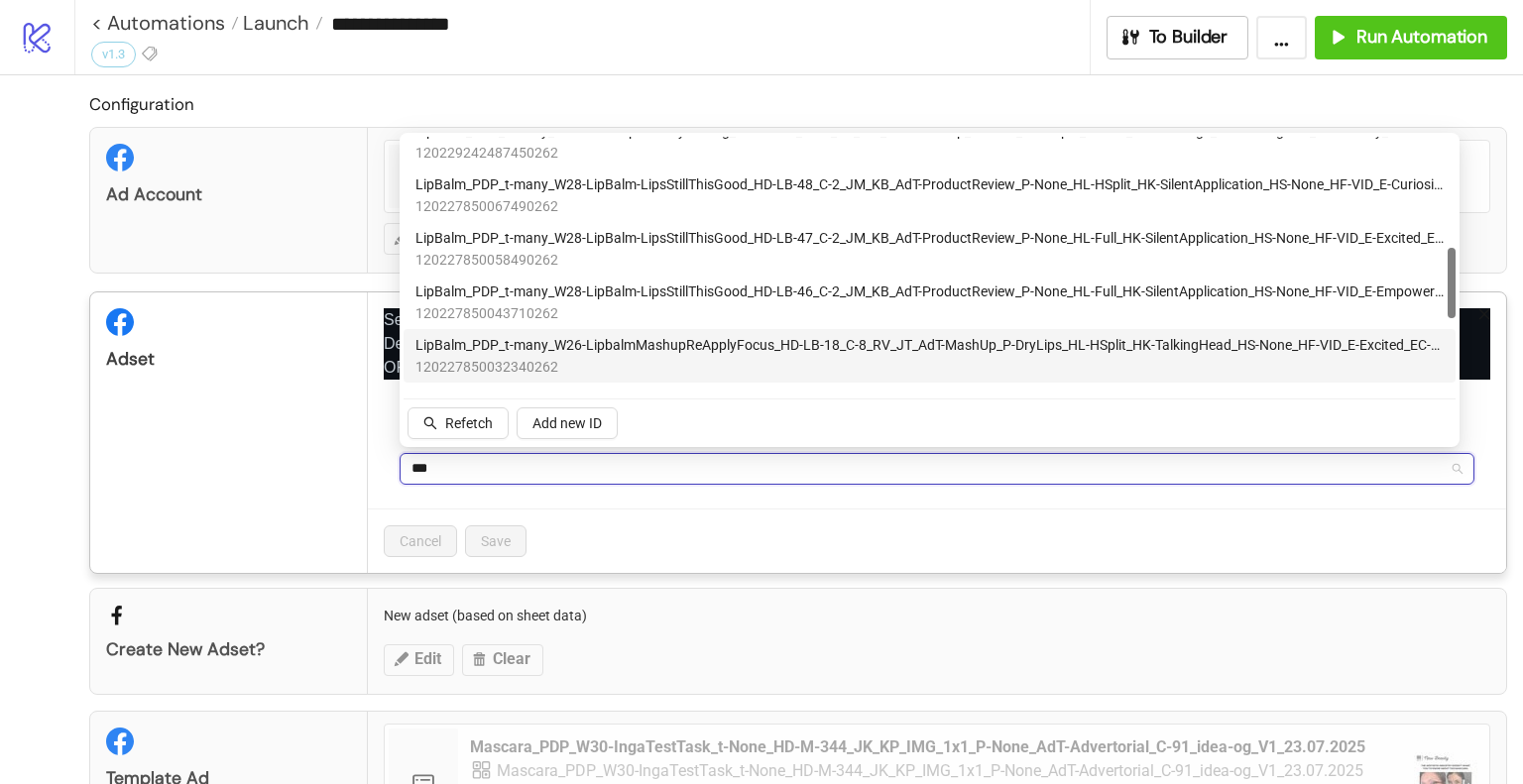 scroll, scrollTop: 763, scrollLeft: 0, axis: vertical 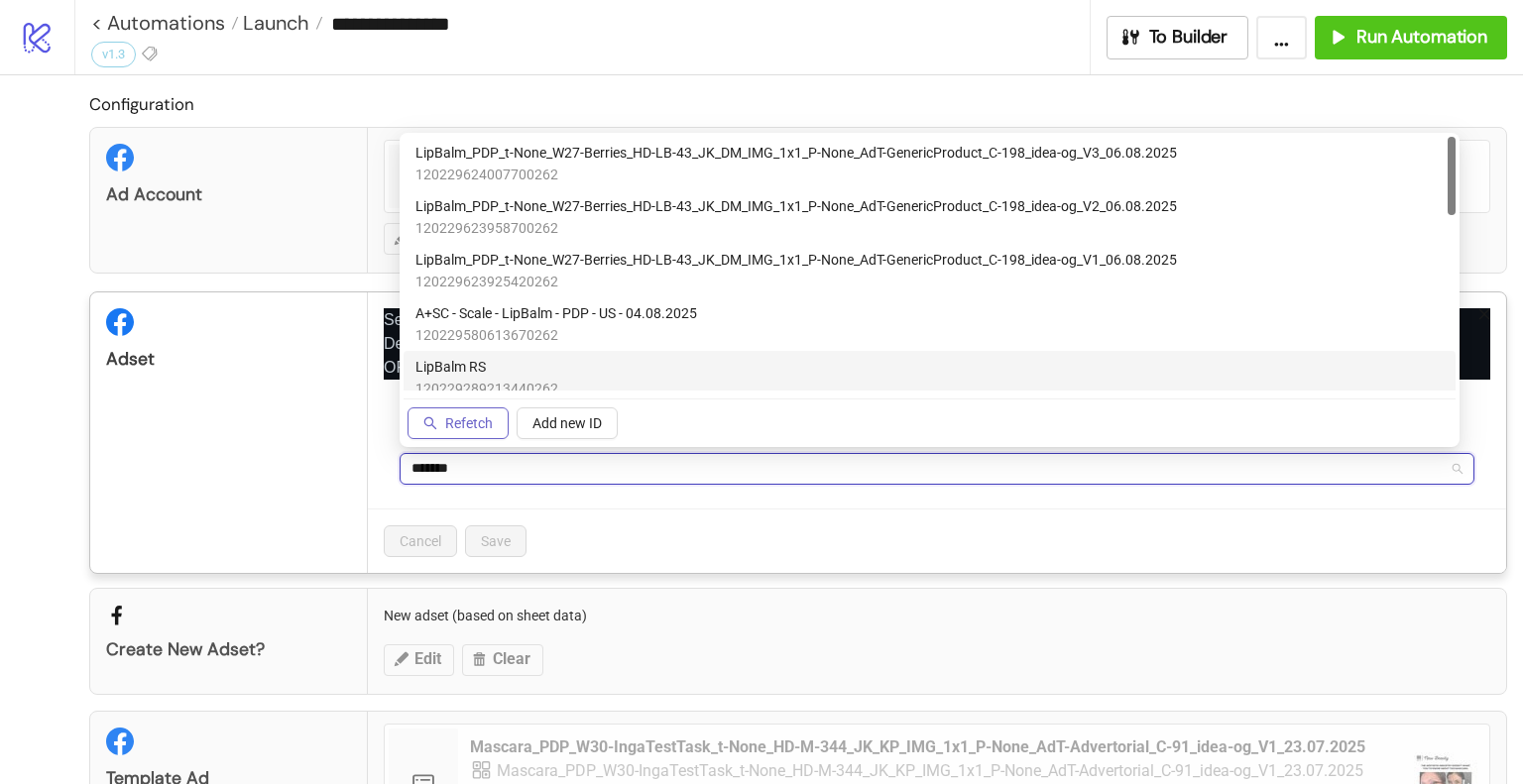 type on "*******" 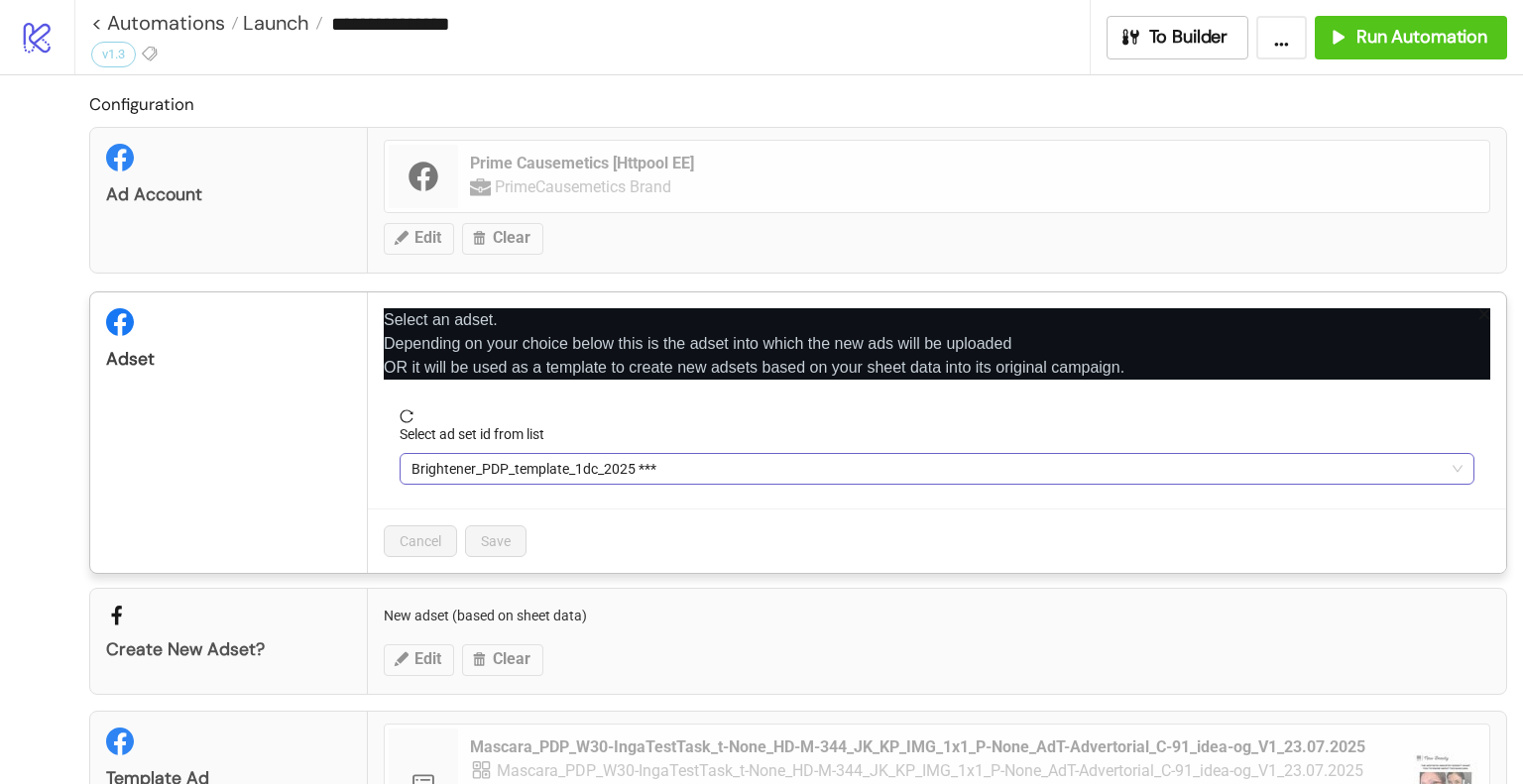 click on "Brightener_PDP_template_1dc_2025 ***" at bounding box center (937, 469) 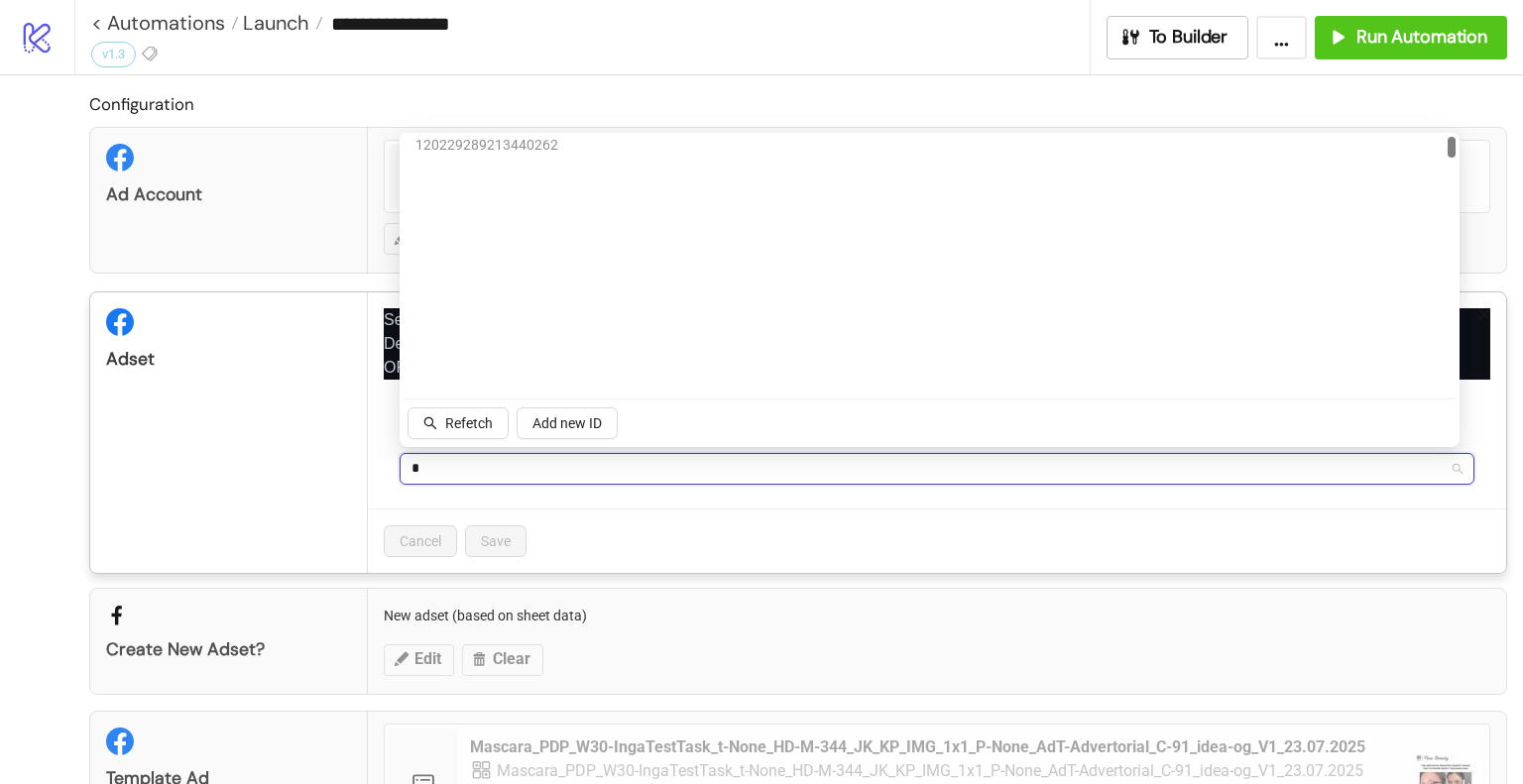 scroll, scrollTop: 0, scrollLeft: 0, axis: both 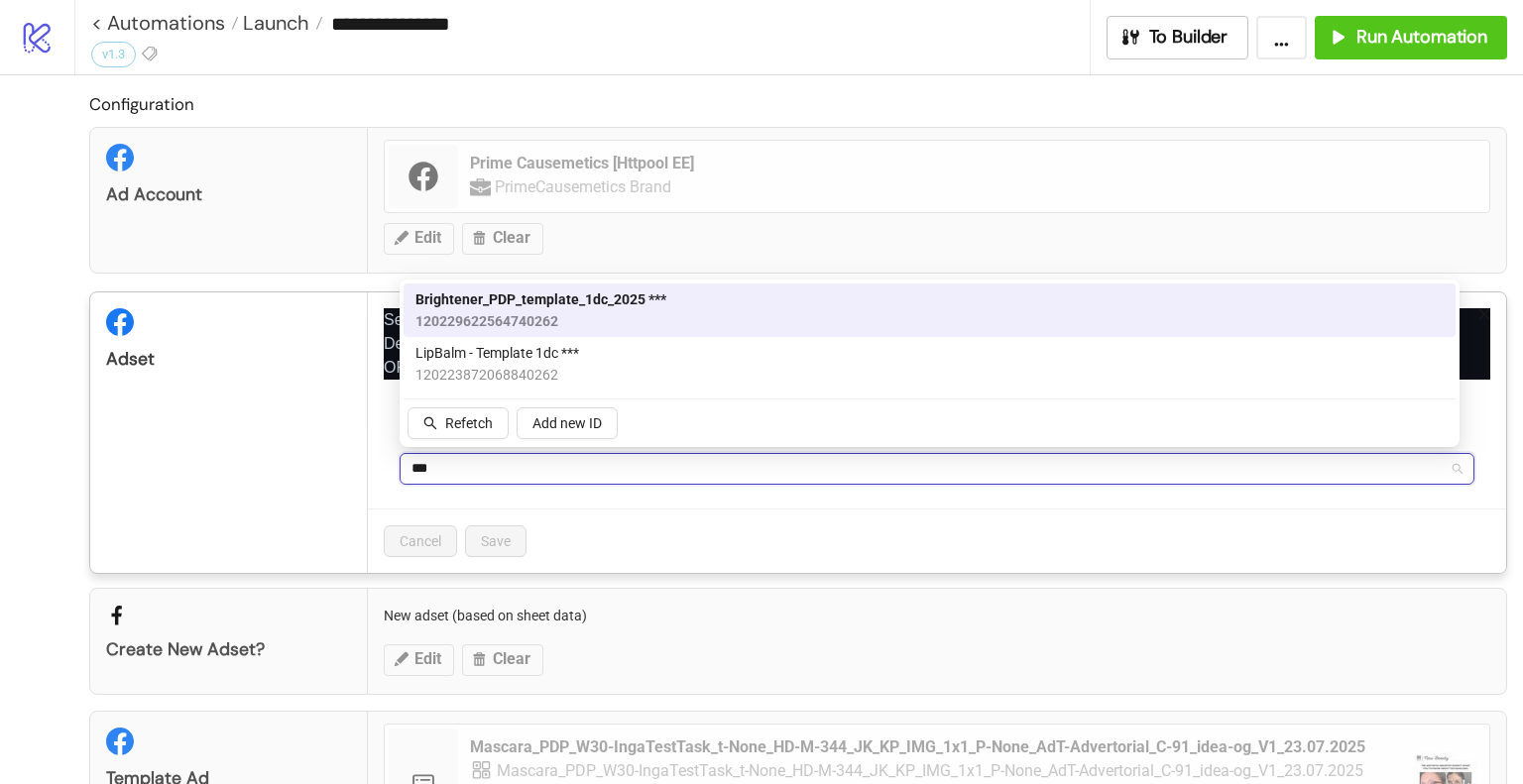 type on "****" 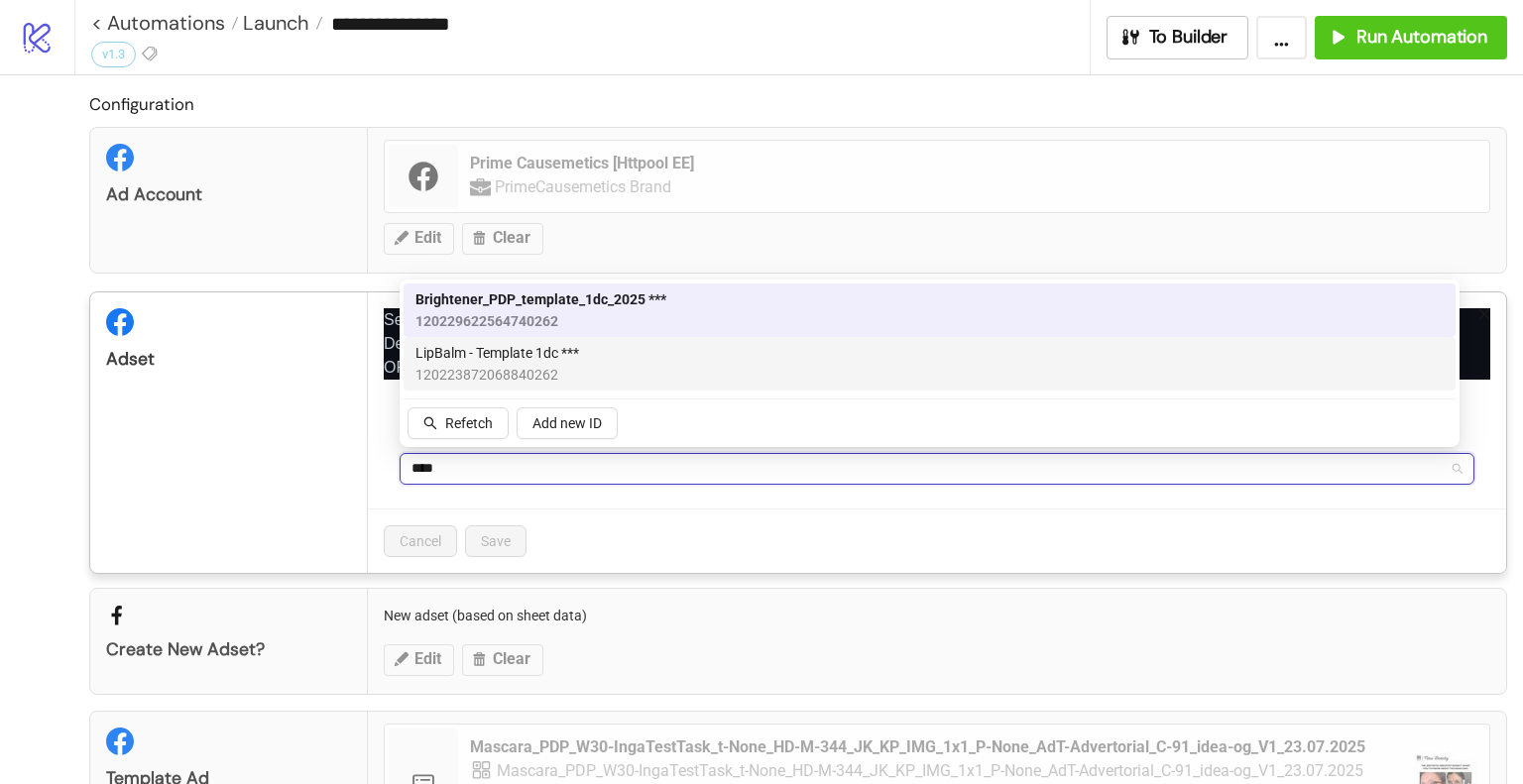 click on "LipBalm - Template 1dc ***" at bounding box center [497, 353] 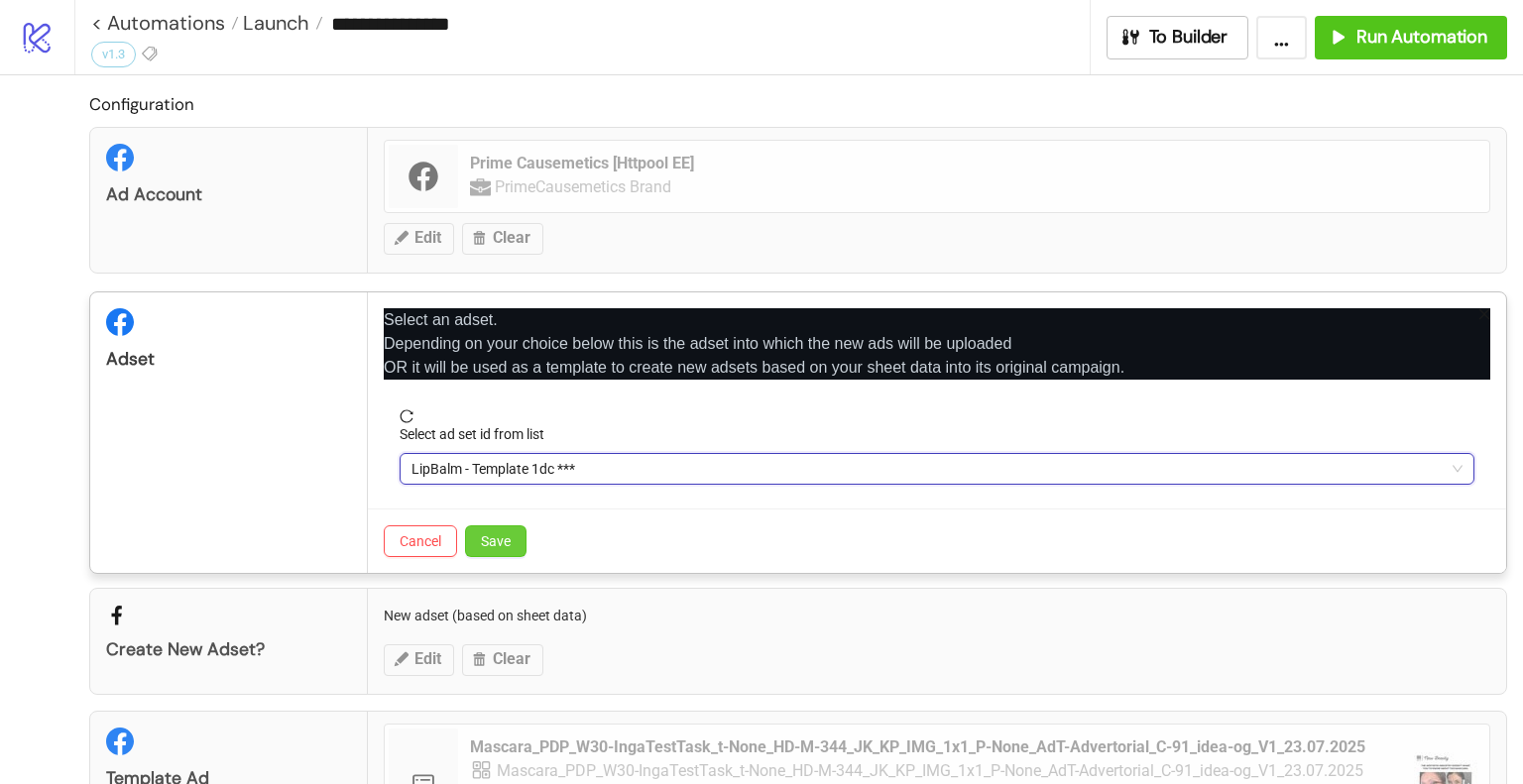 click on "Save" at bounding box center [496, 541] 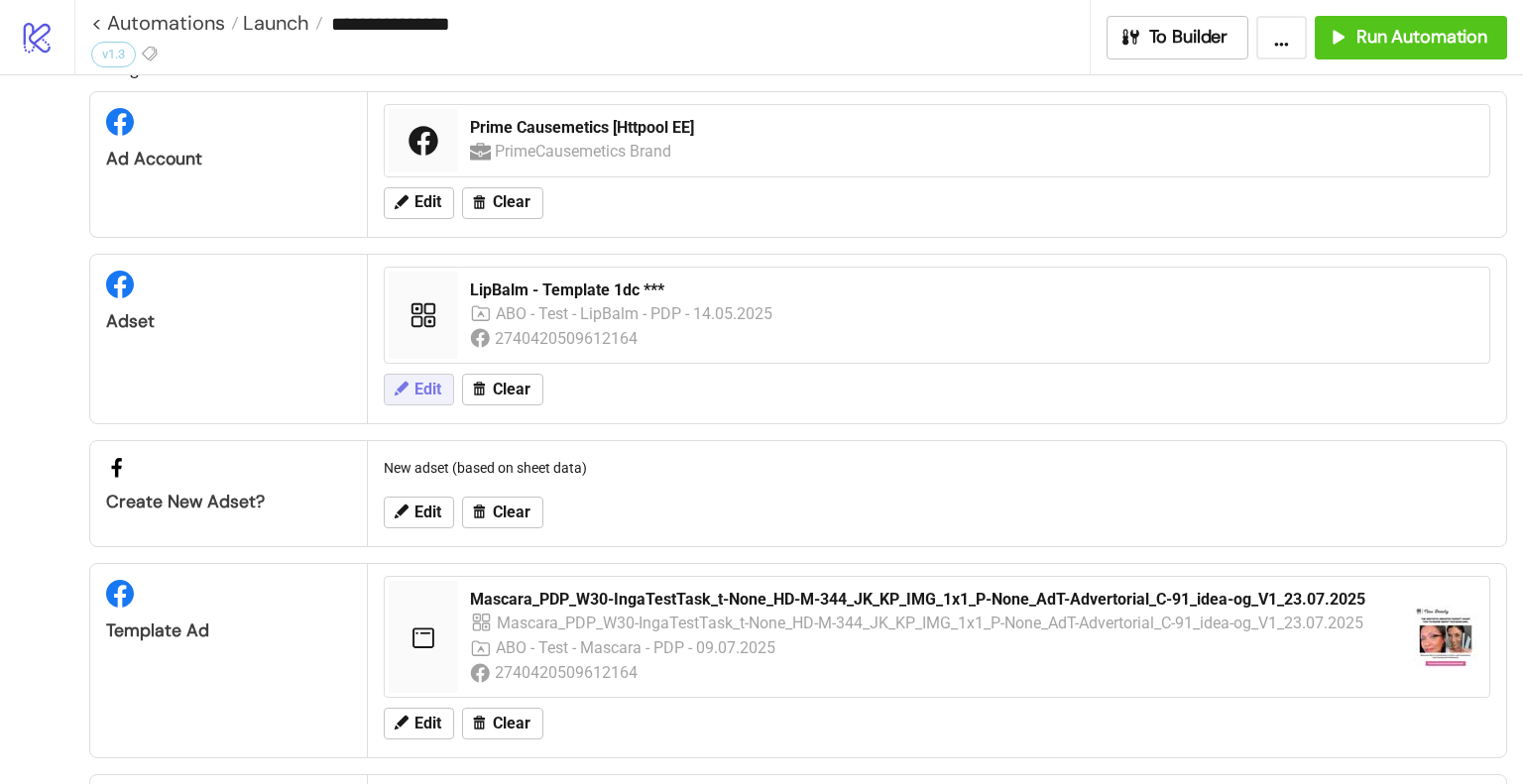 scroll, scrollTop: 0, scrollLeft: 0, axis: both 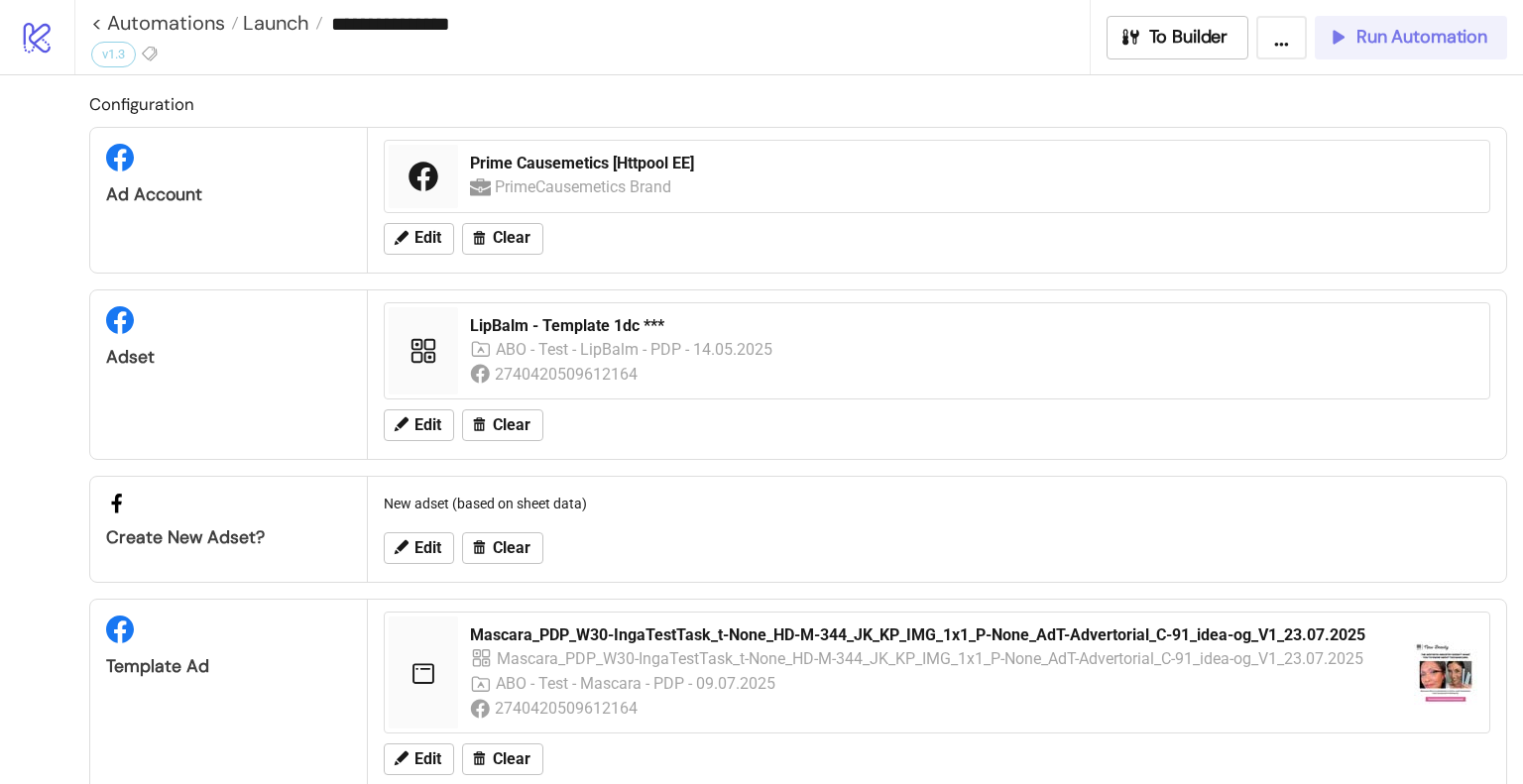 click on "Run Automation" at bounding box center (1411, 38) 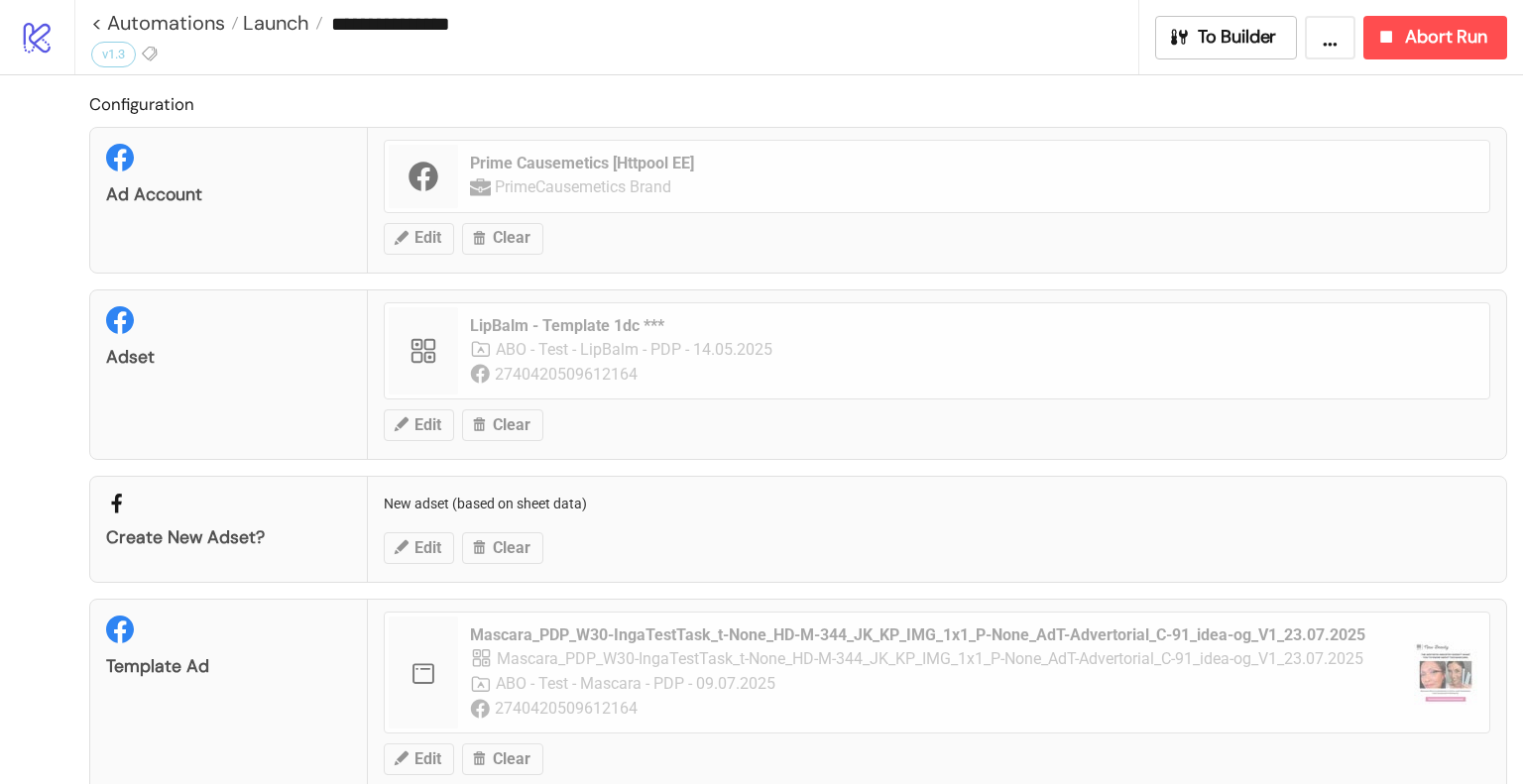click on "Configuration" at bounding box center (798, 104) 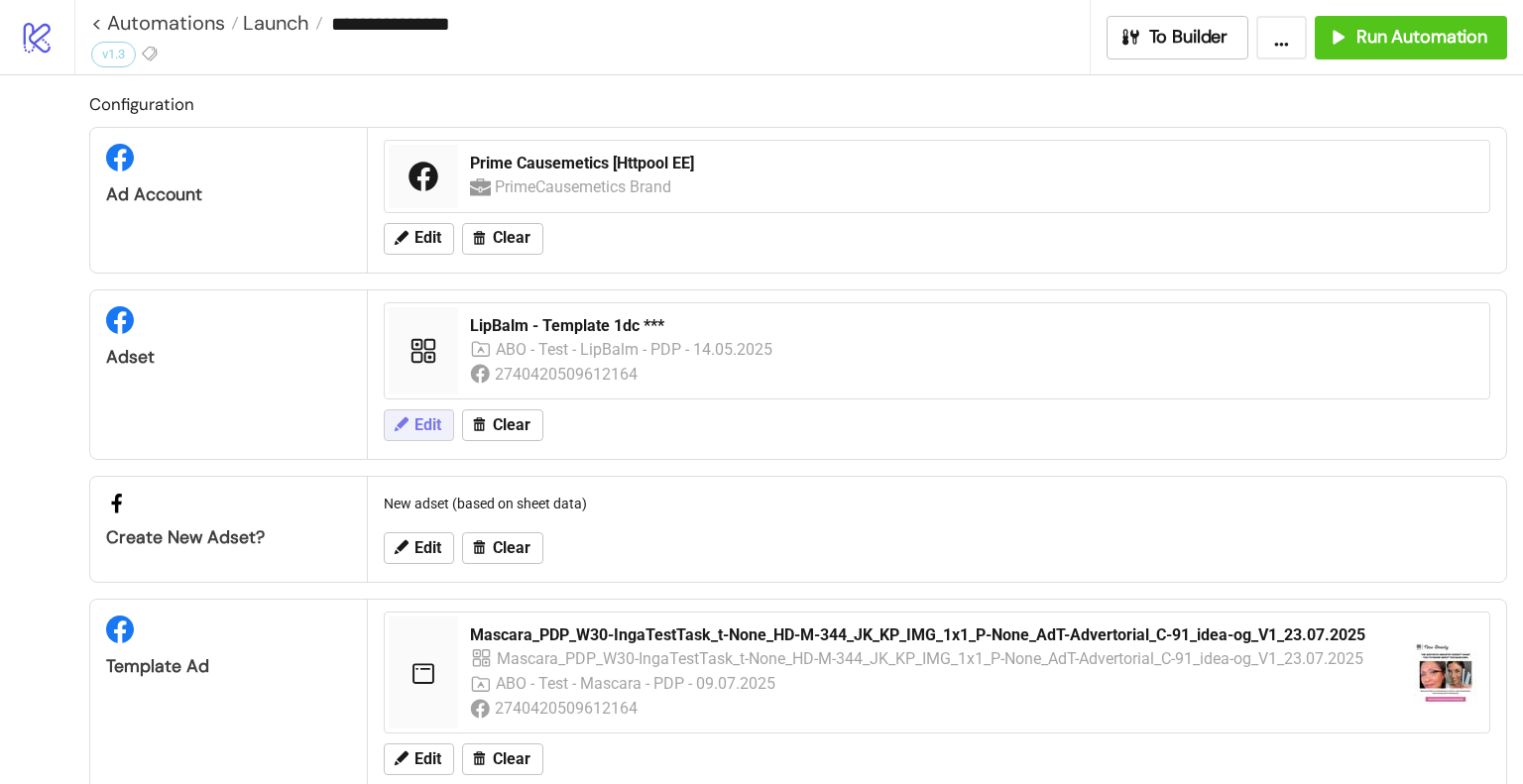click on "Edit" at bounding box center (418, 425) 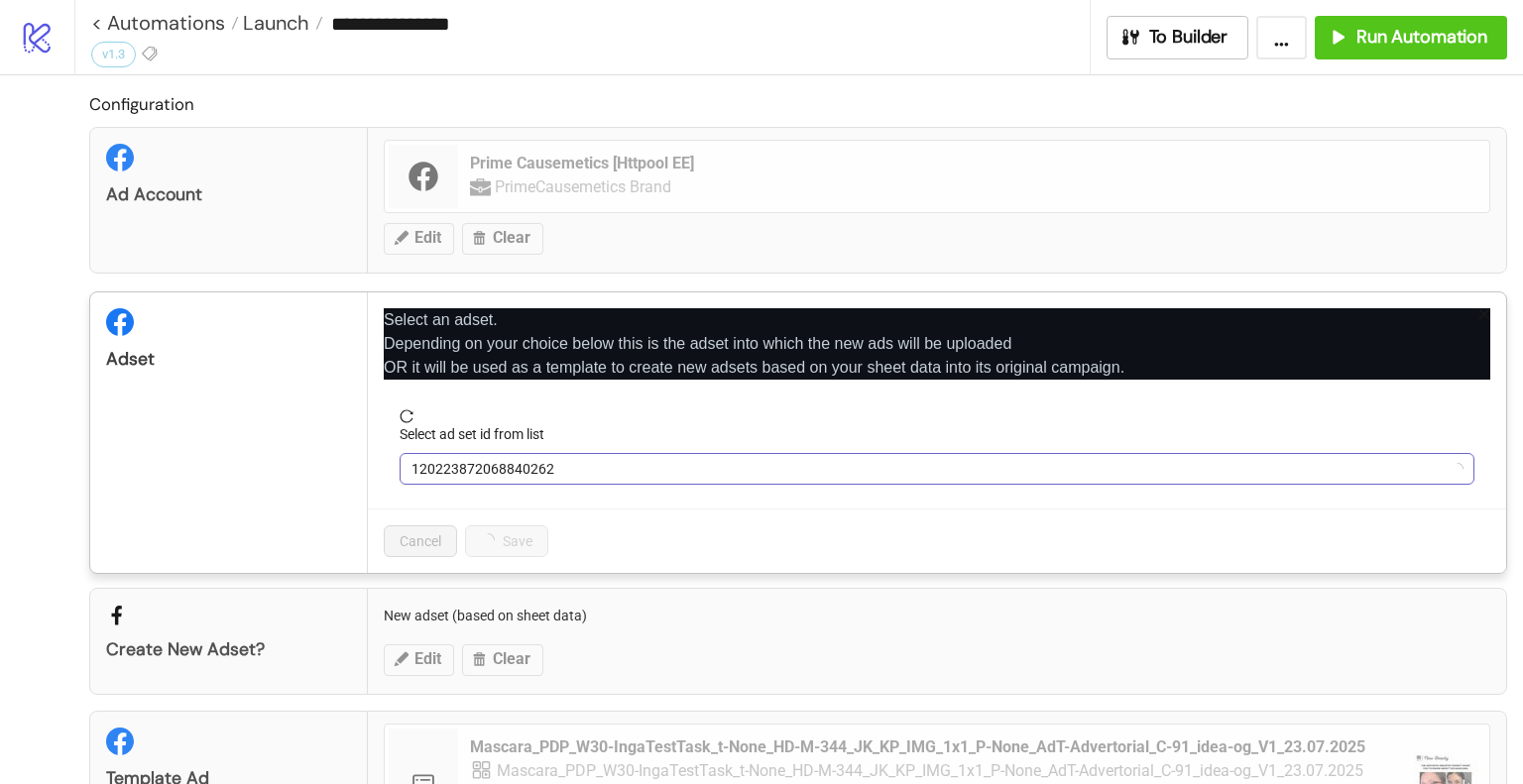click on "120223872068840262" at bounding box center [937, 469] 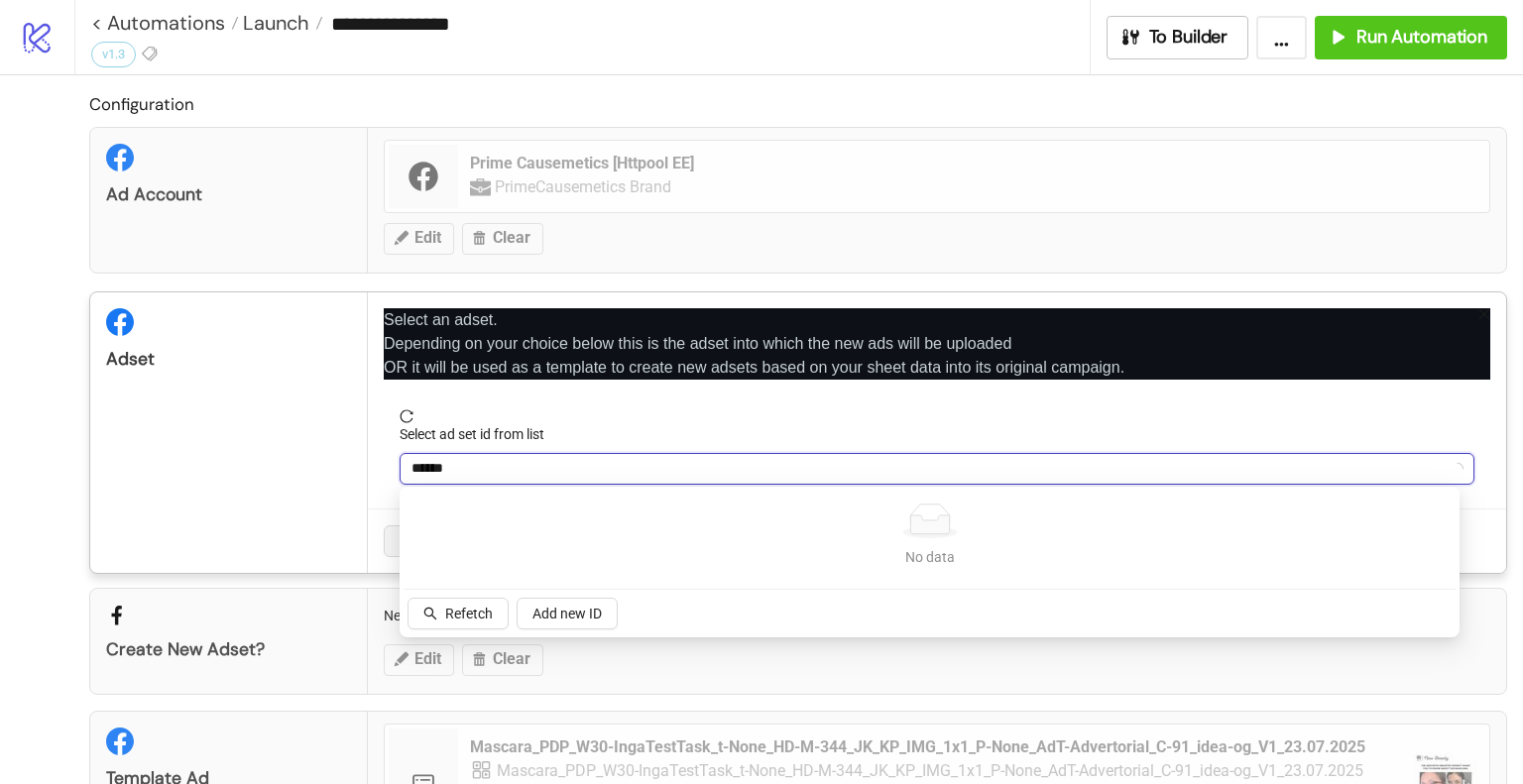 type on "*******" 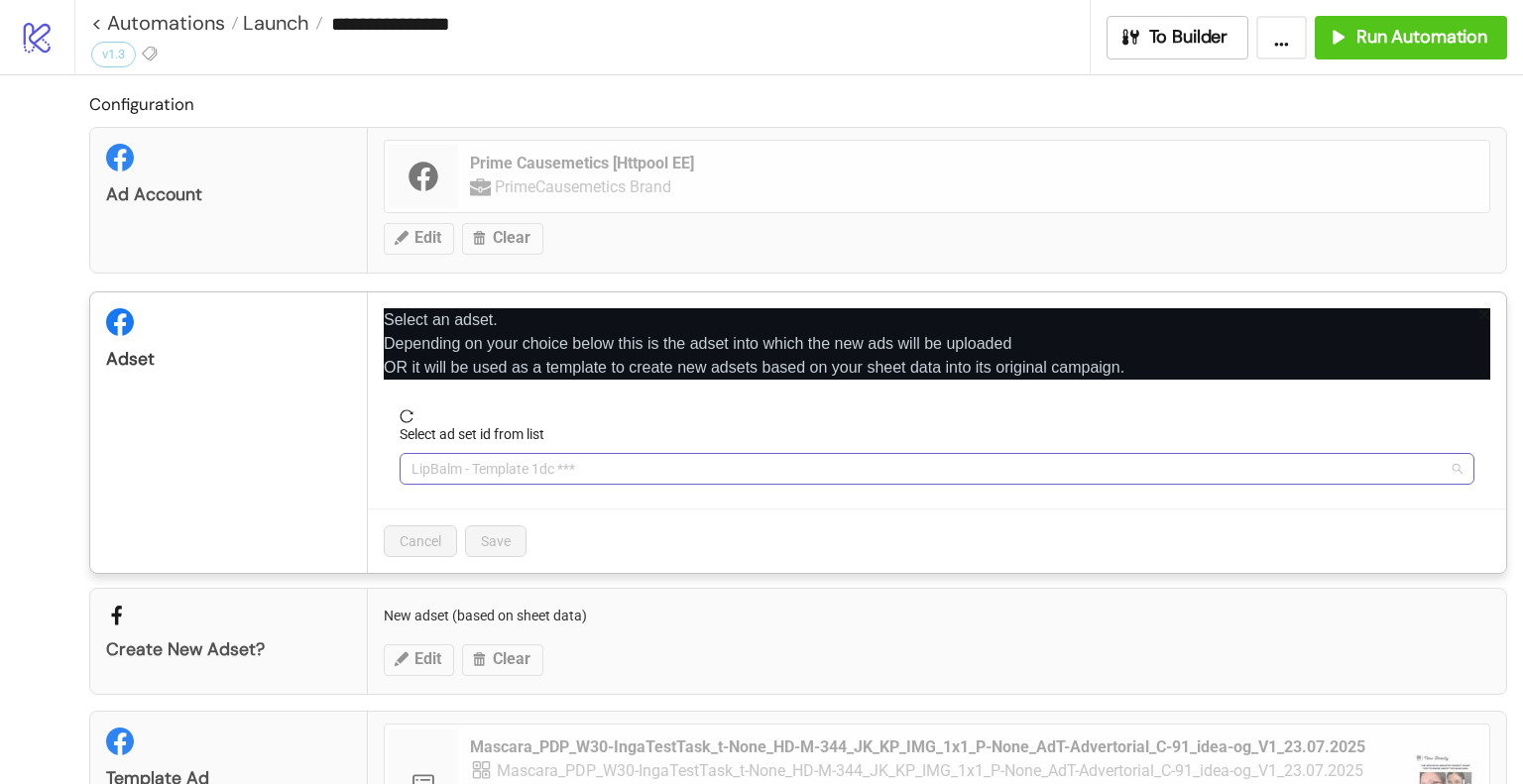 click on "LipBalm - Template 1dc ***" at bounding box center (937, 469) 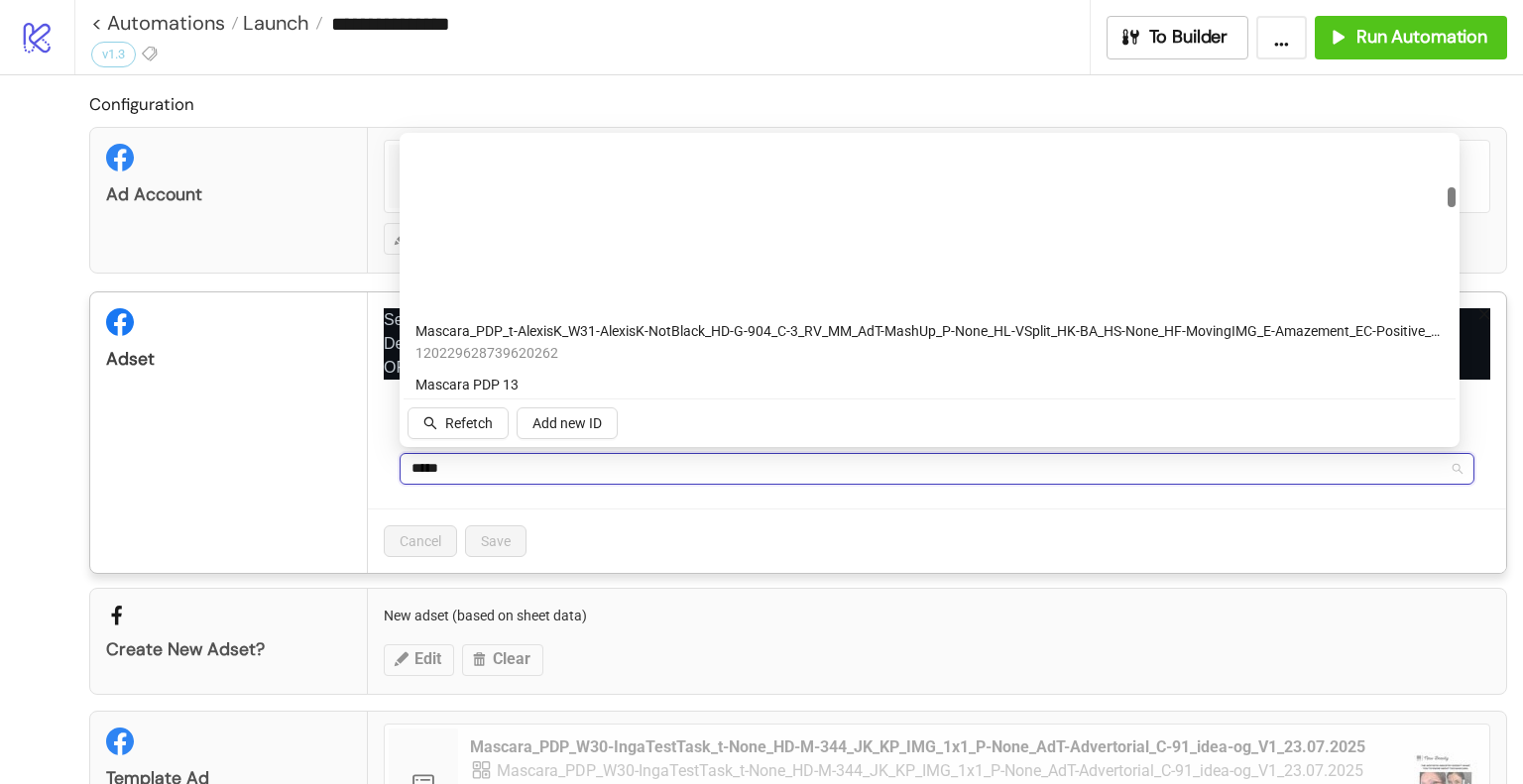 scroll, scrollTop: 1090, scrollLeft: 0, axis: vertical 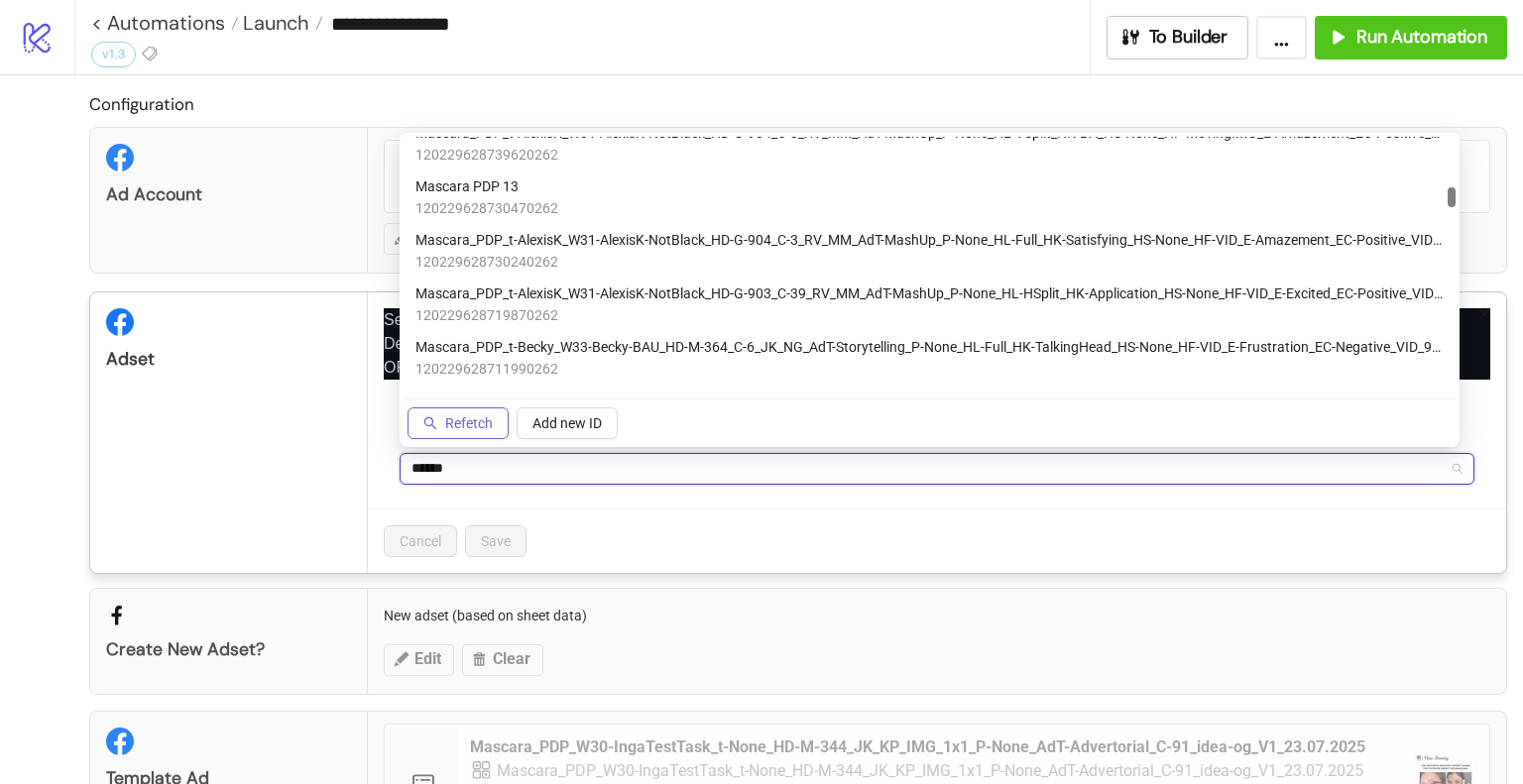 type on "*******" 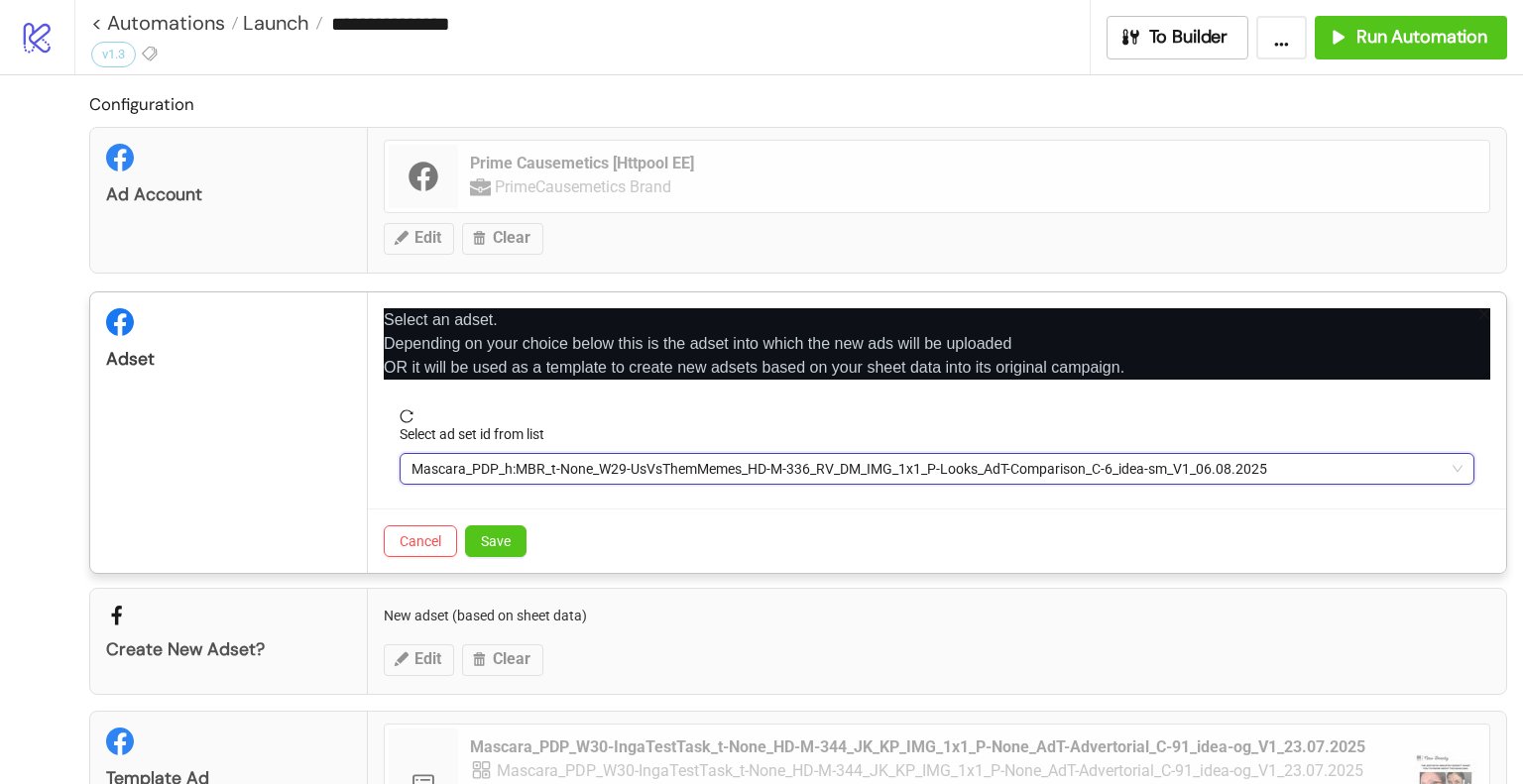 click on "Mascara_PDP_h:MBR_t-None_W29-UsVsThemMemes_HD-M-336_RV_DM_IMG_1x1_P-Looks_AdT-Comparison_C-6_idea-sm_V1_06.08.2025" at bounding box center [937, 469] 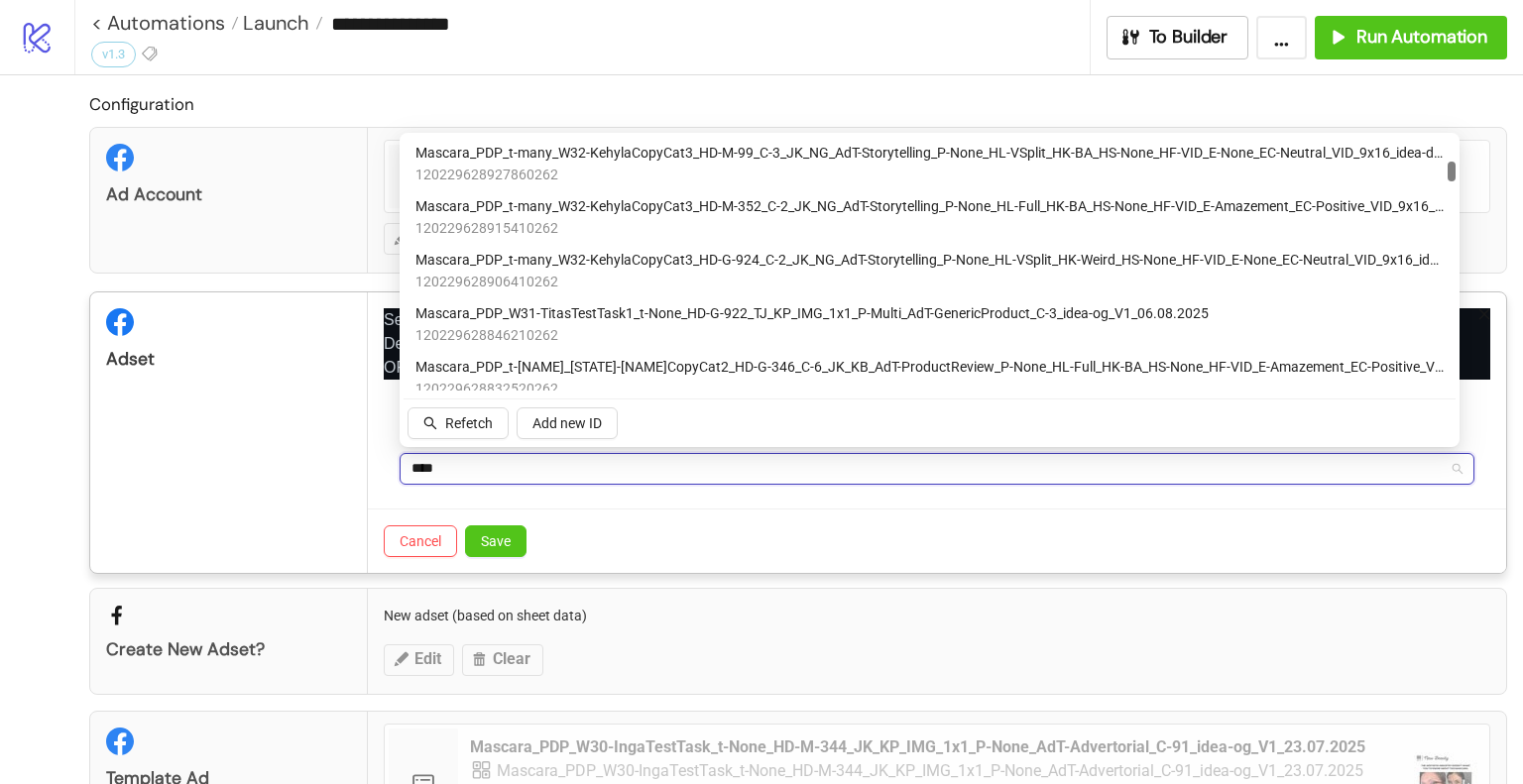 scroll, scrollTop: 0, scrollLeft: 0, axis: both 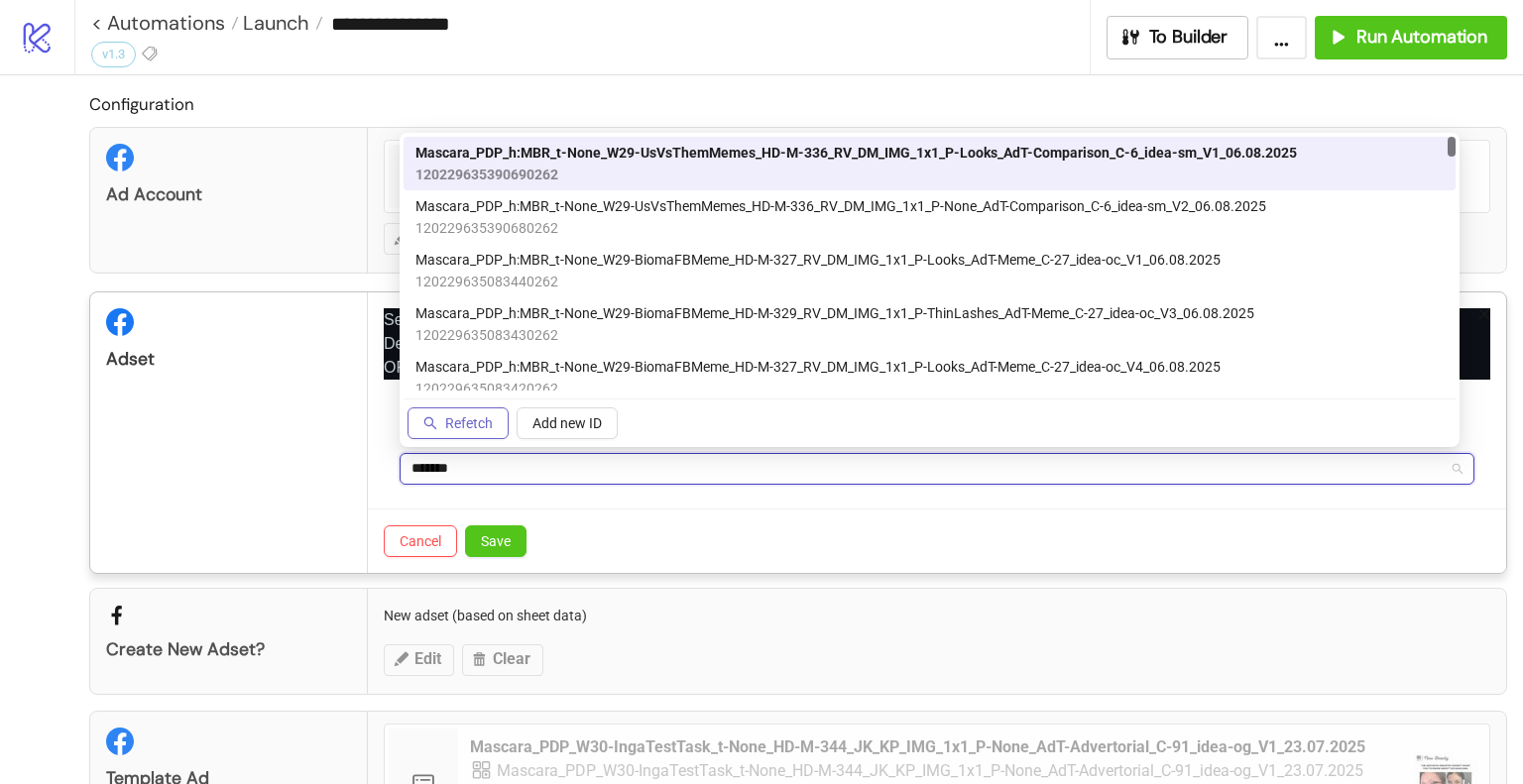 type on "*******" 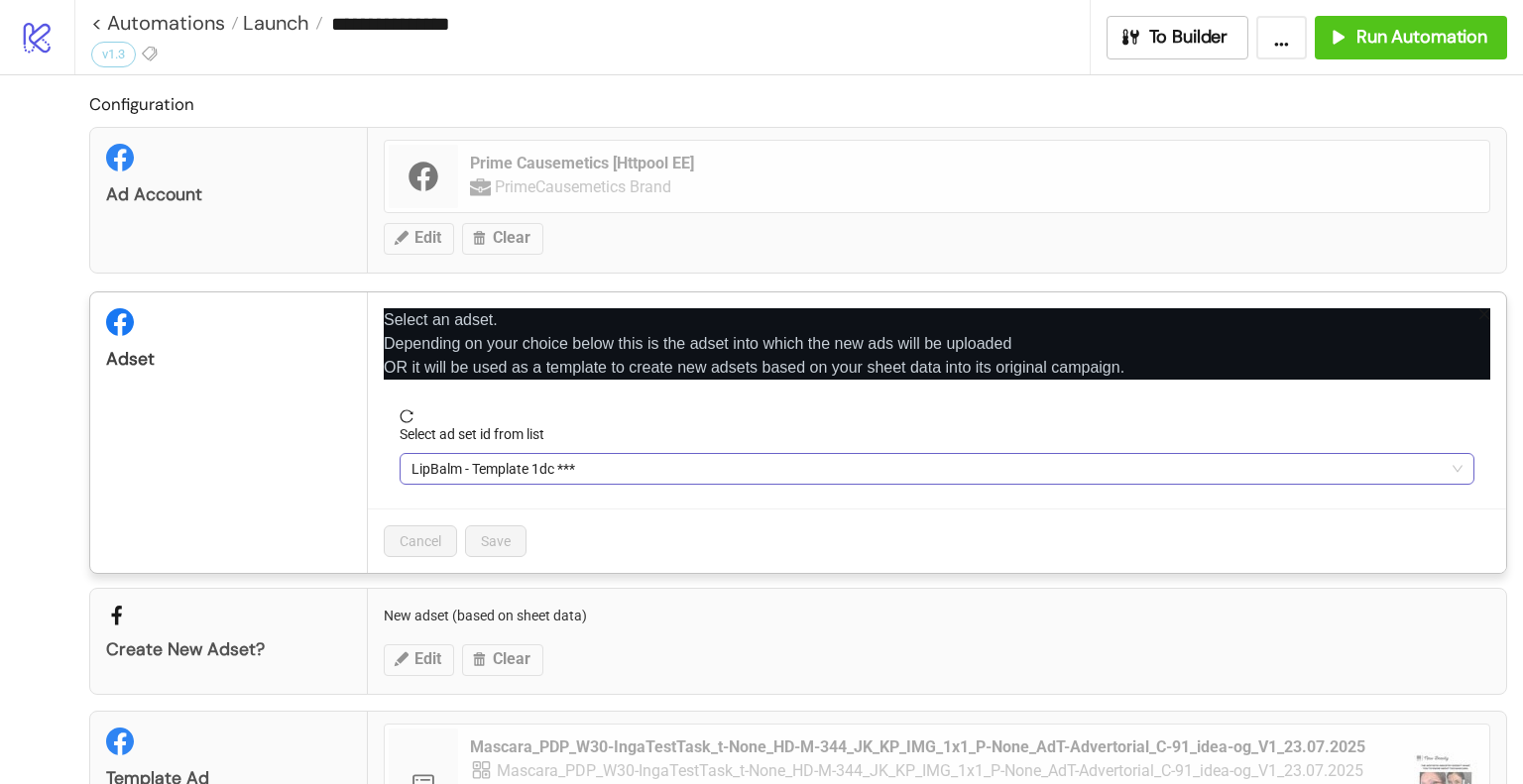 click on "LipBalm - Template 1dc ***" at bounding box center (937, 469) 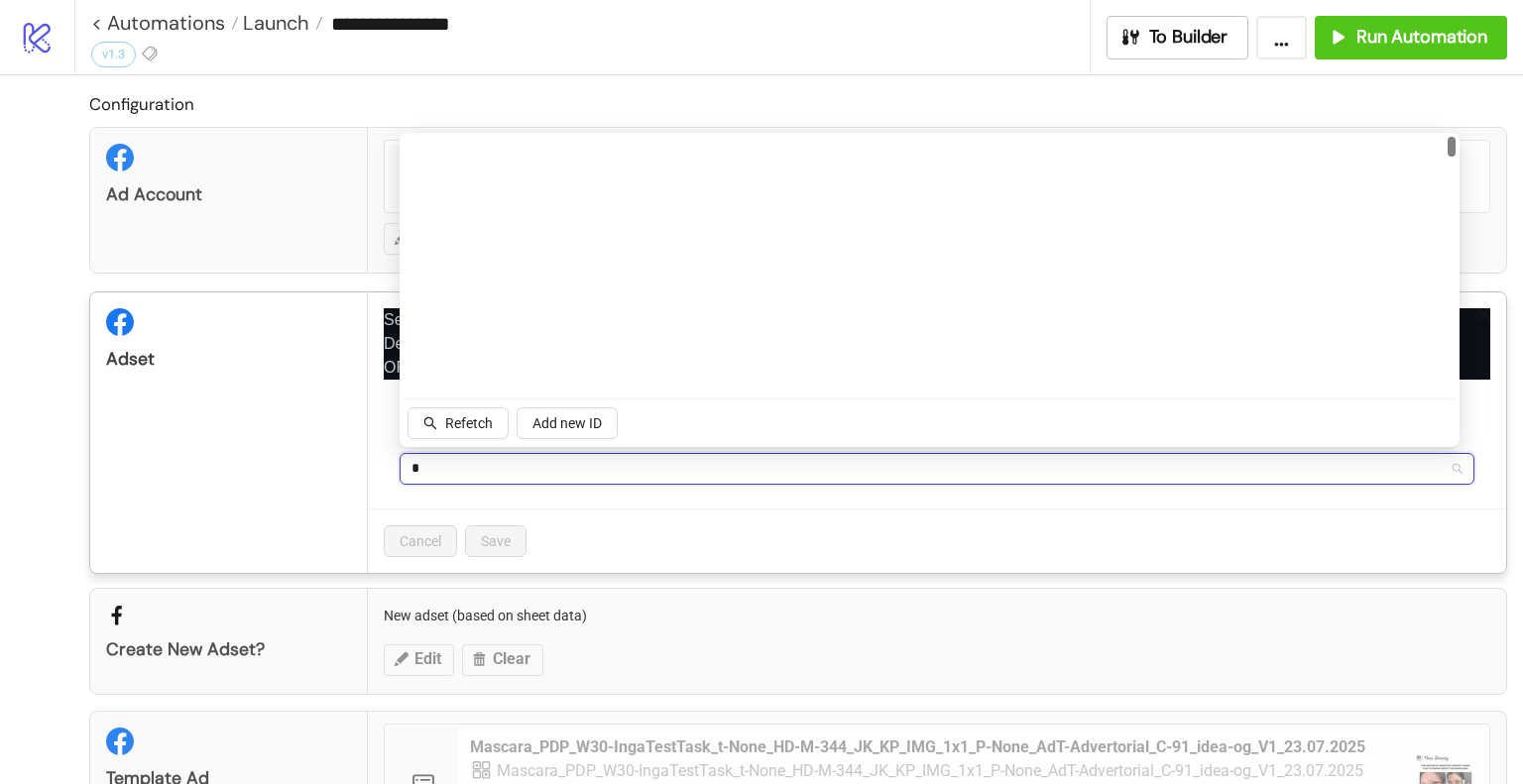 scroll, scrollTop: 0, scrollLeft: 0, axis: both 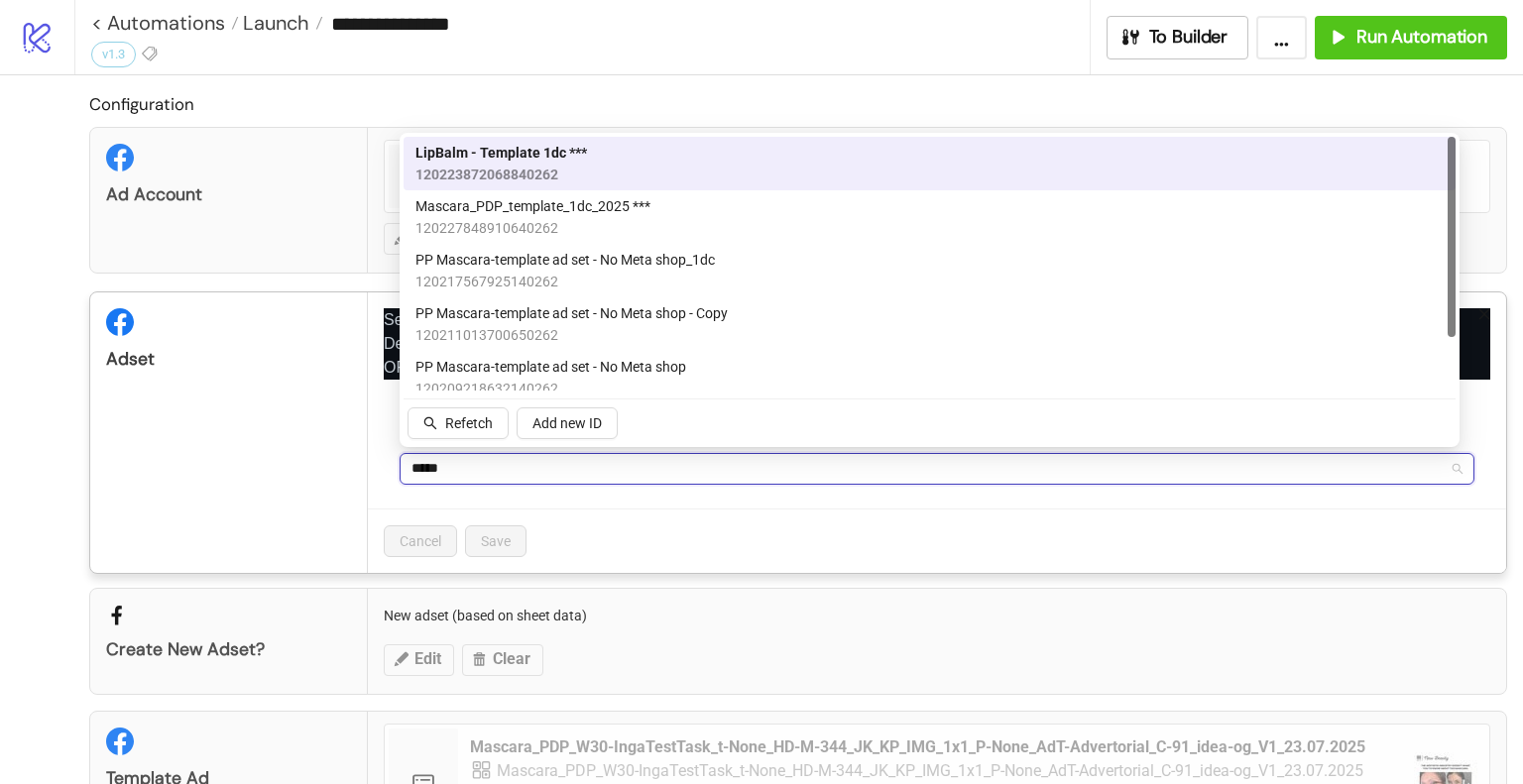 type on "******" 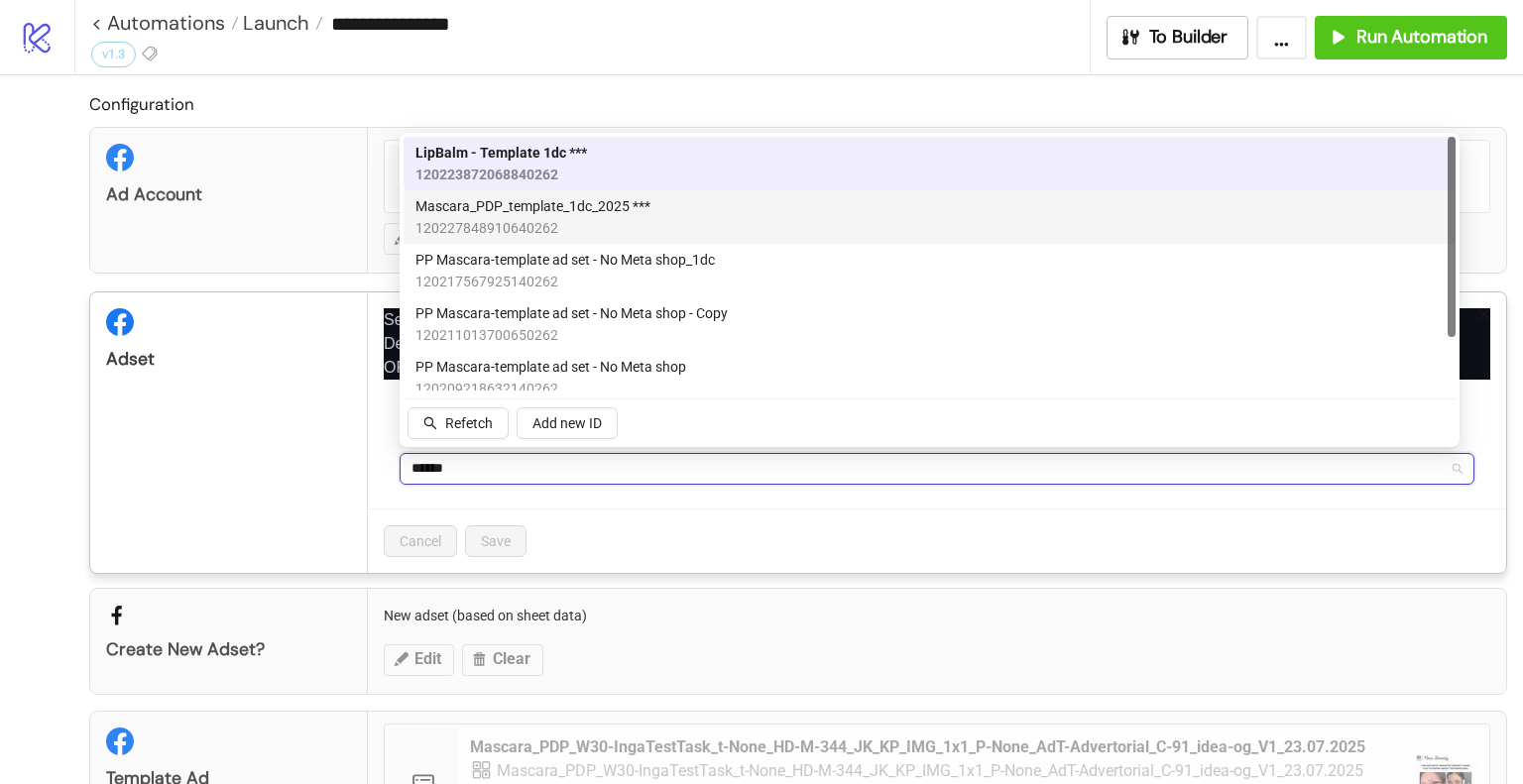 click on "120227848910640262" at bounding box center (532, 228) 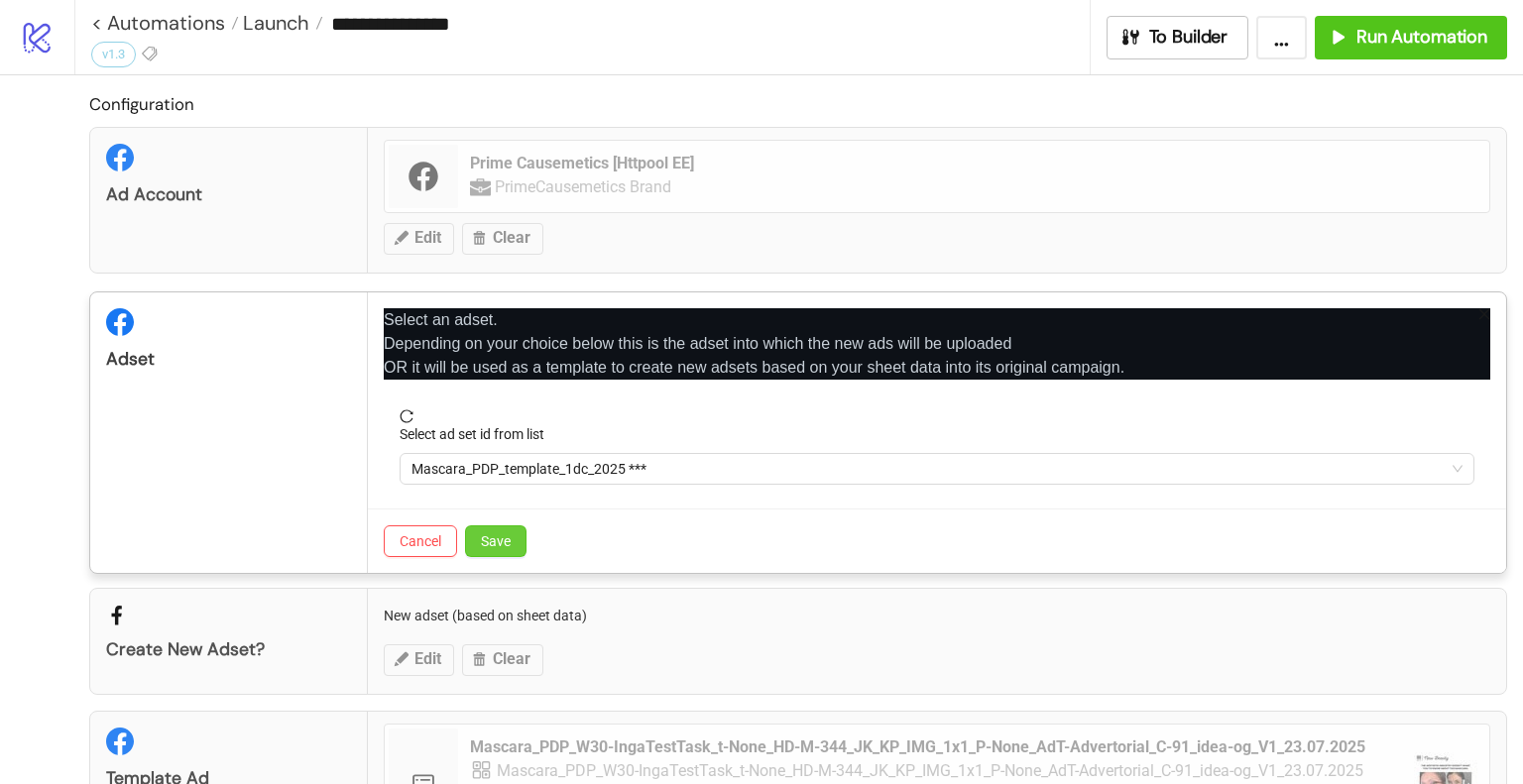 click on "Save" at bounding box center (496, 541) 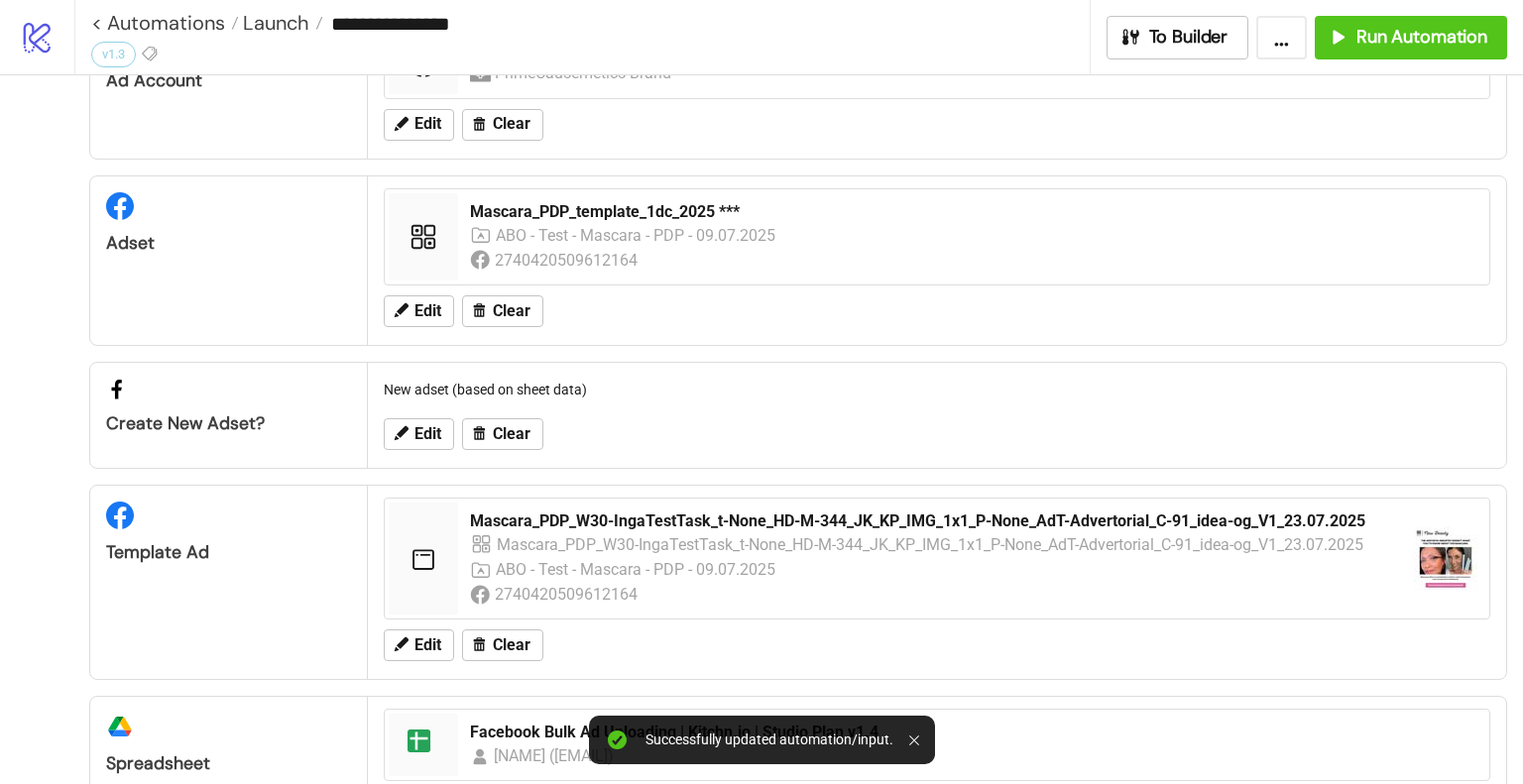 scroll, scrollTop: 0, scrollLeft: 0, axis: both 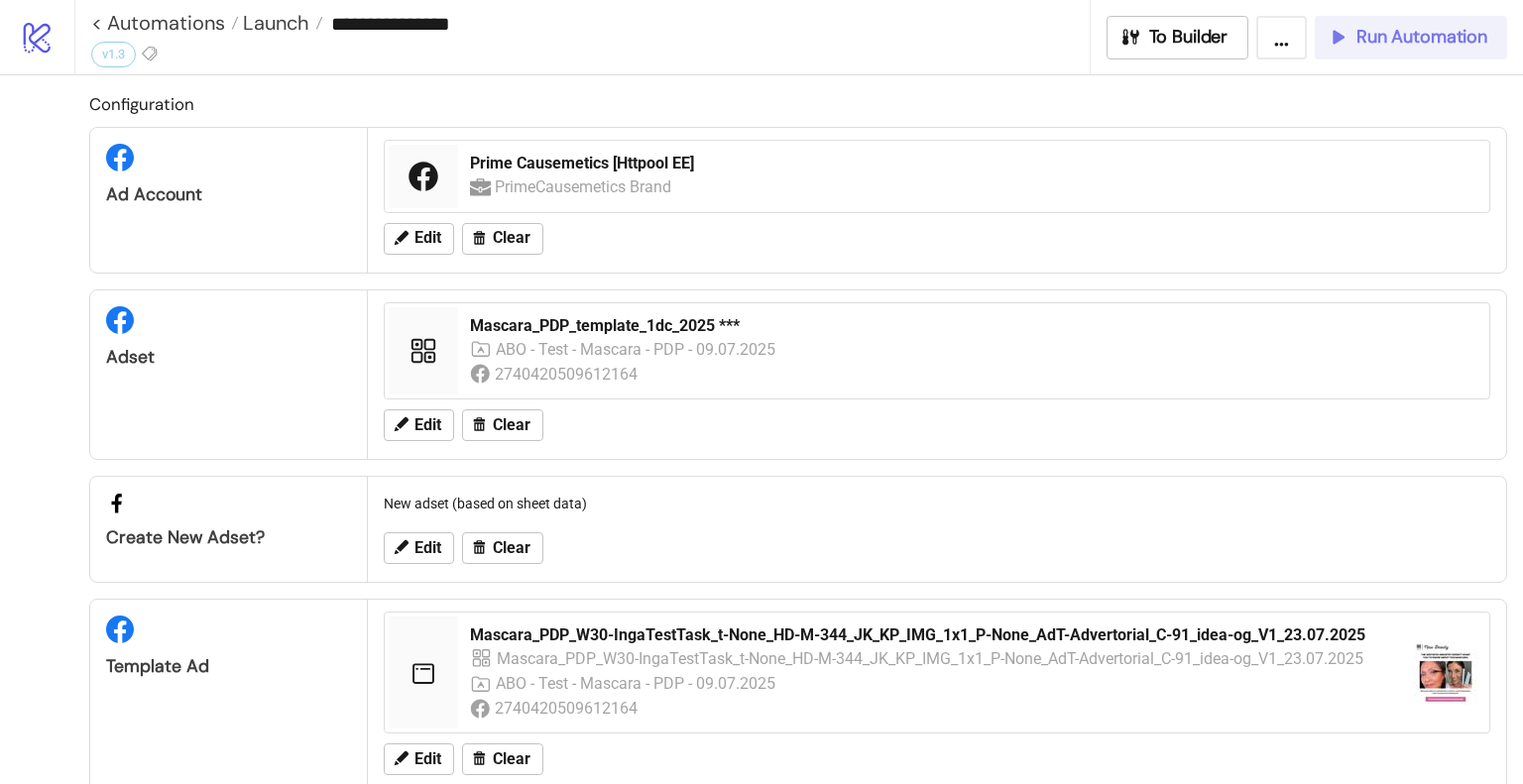 click on "Run Automation" at bounding box center [1407, 37] 